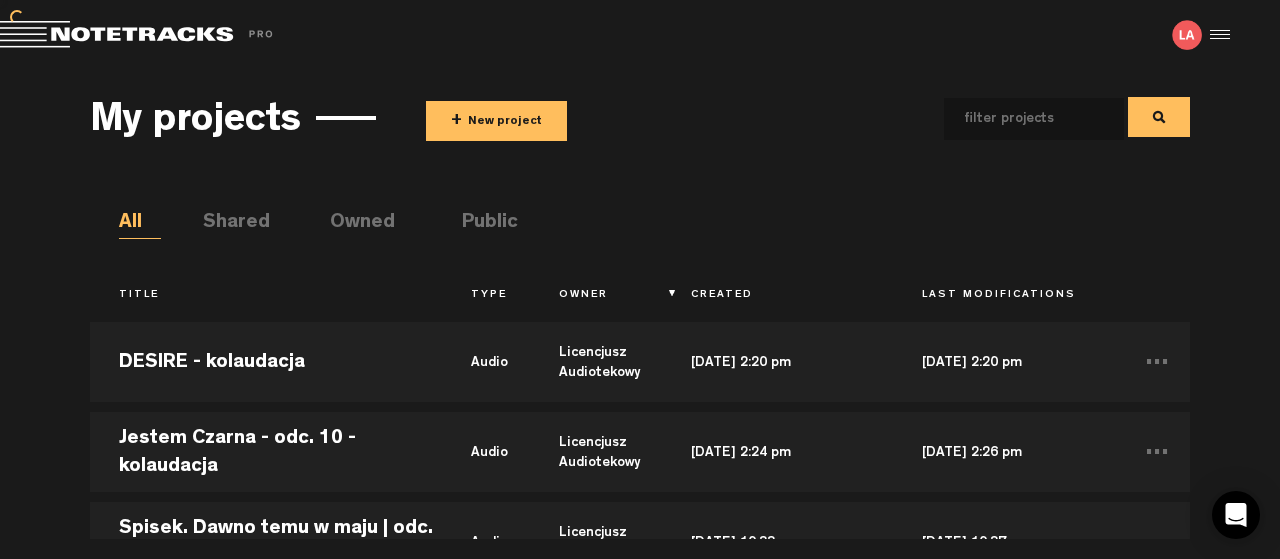 scroll, scrollTop: 0, scrollLeft: 0, axis: both 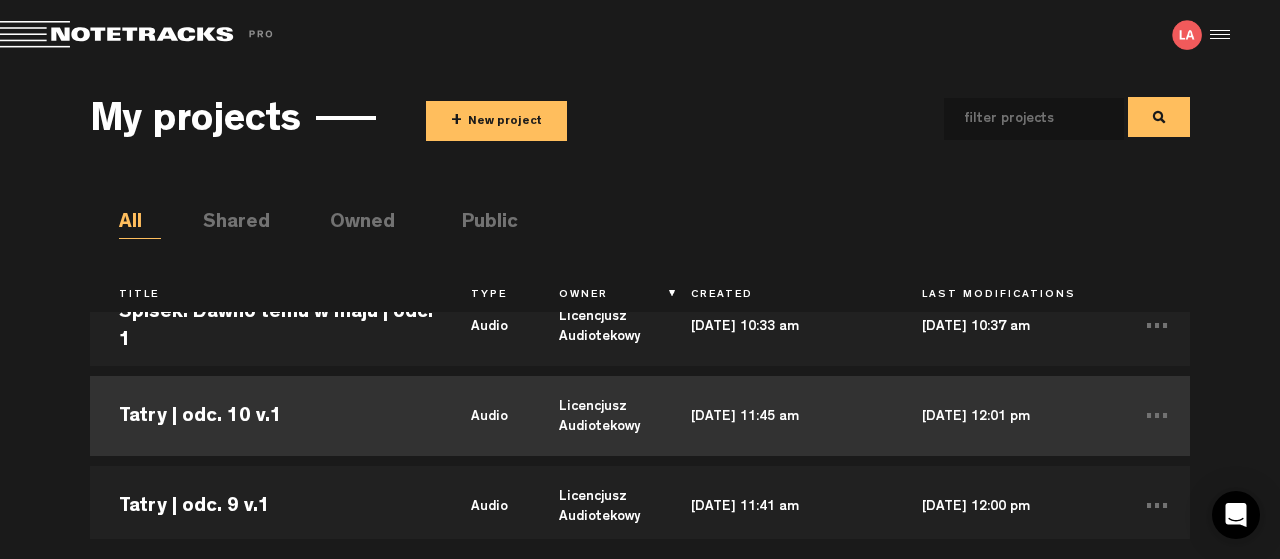 click on "Tatry | odc. 10 v.1" at bounding box center (266, 416) 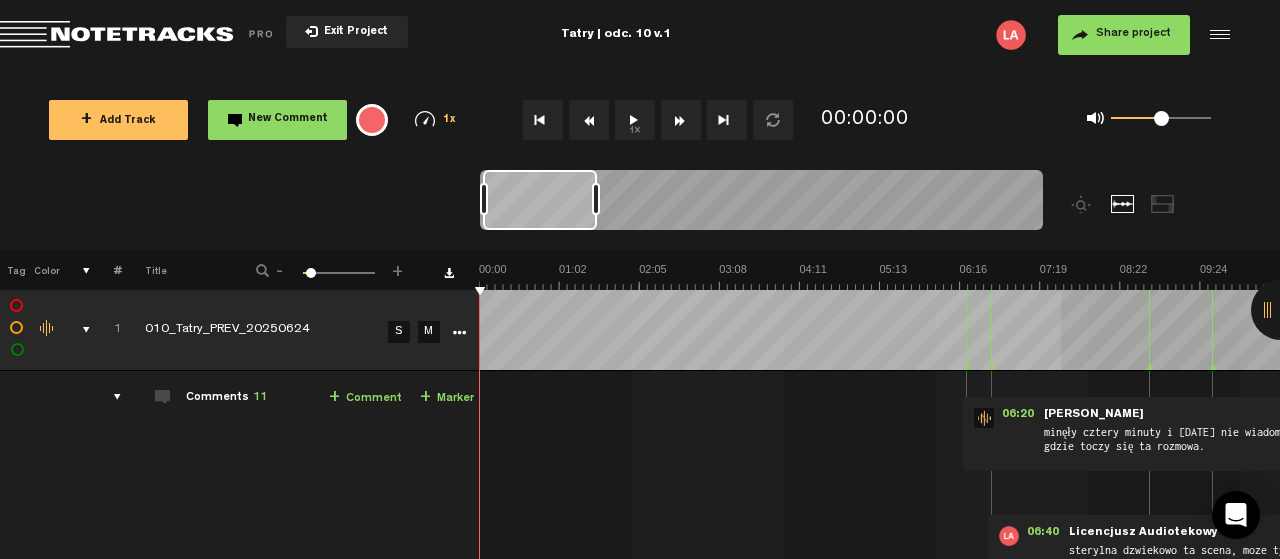 click at bounding box center (2481, 276) 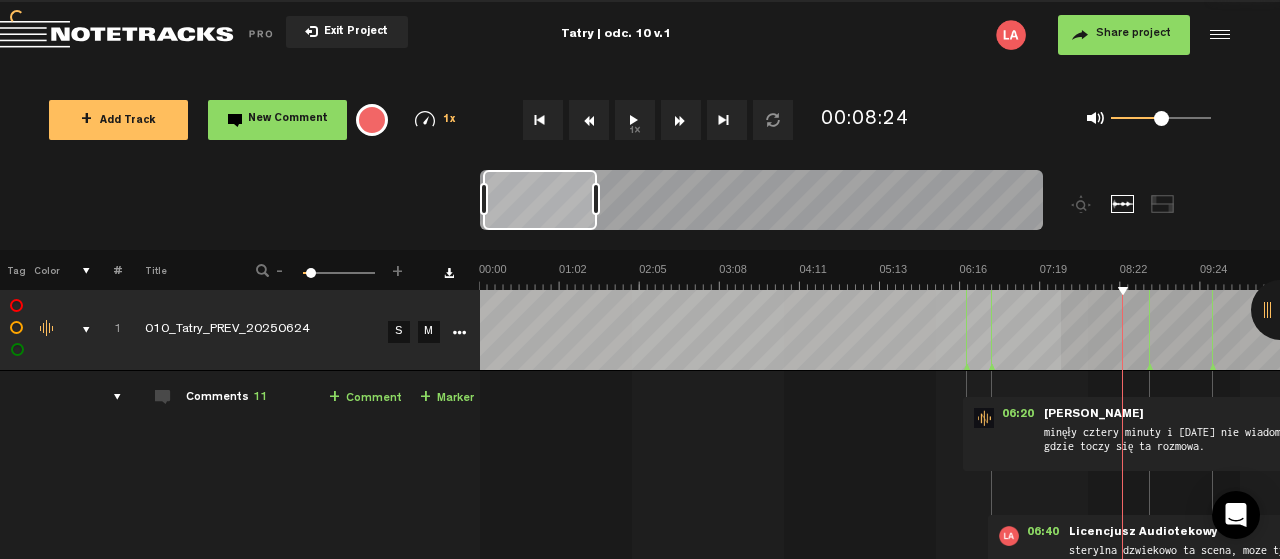 click at bounding box center (2481, 276) 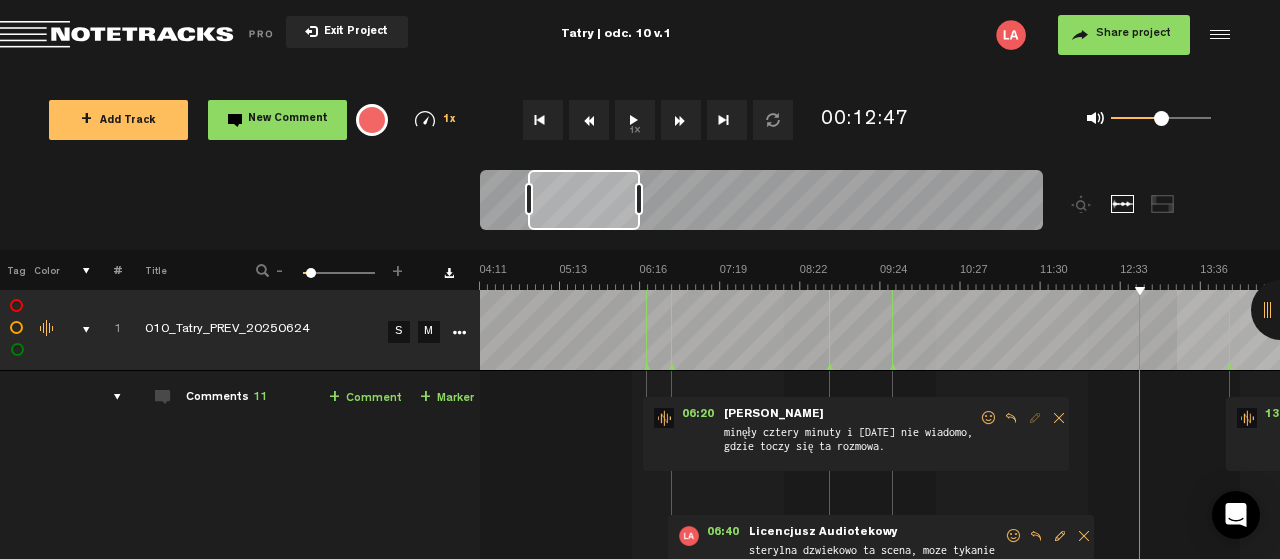 click at bounding box center (2161, 276) 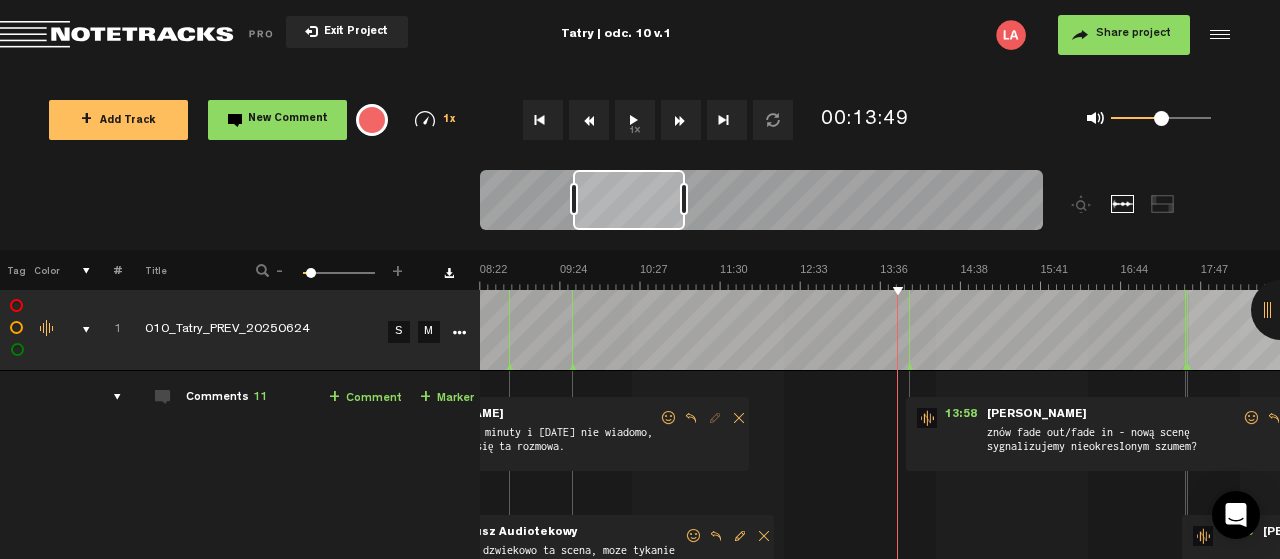 click on "+  New drawing Tag Color     # Title                -                 1   100   5                +                                                      1                                       010_Tatry_PREV_20250624               S                M                                 Export to Headliner                 Update                 Download                 Download original                 Export Audacity labels                 Export Audition Markers                 Delete" at bounding box center [640, 669] 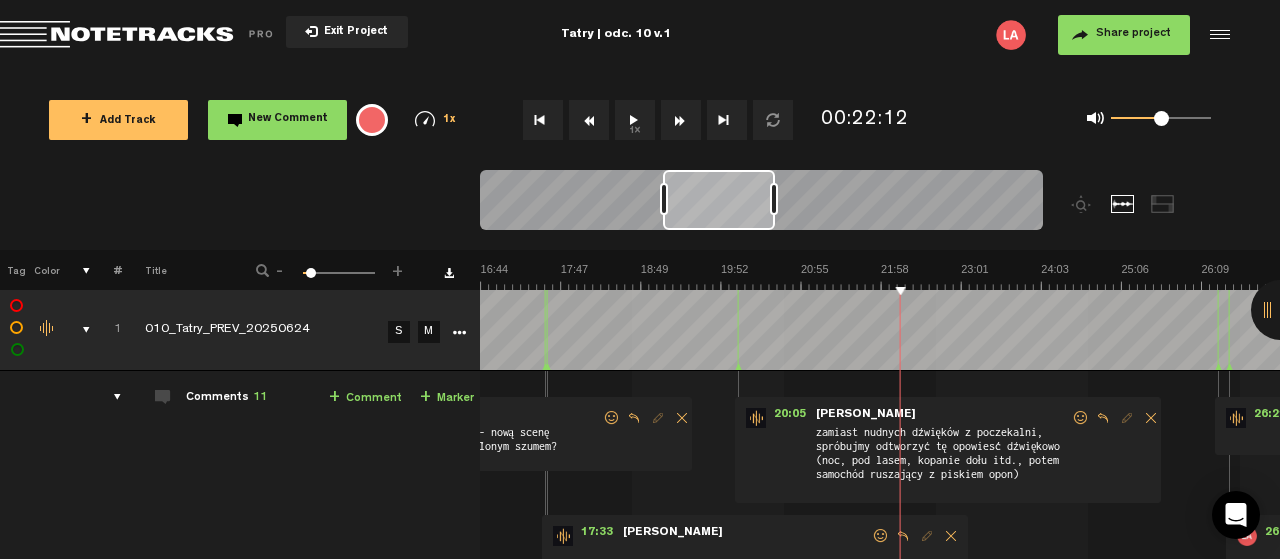scroll, scrollTop: 0, scrollLeft: 1280, axis: horizontal 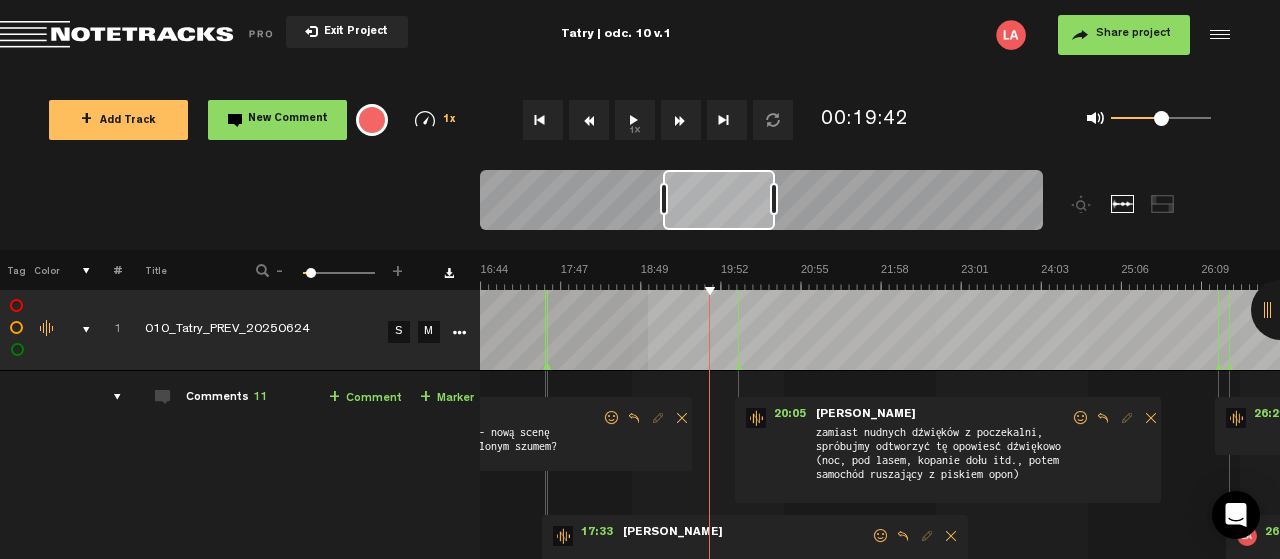 click on "1x" at bounding box center (635, 120) 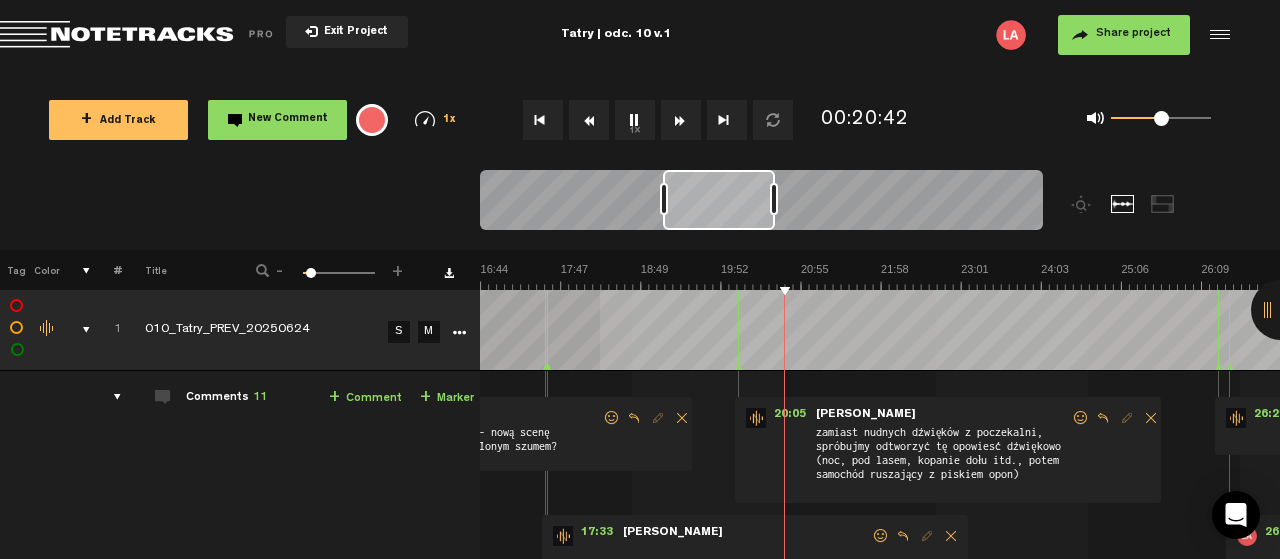 click on "1x" at bounding box center (635, 120) 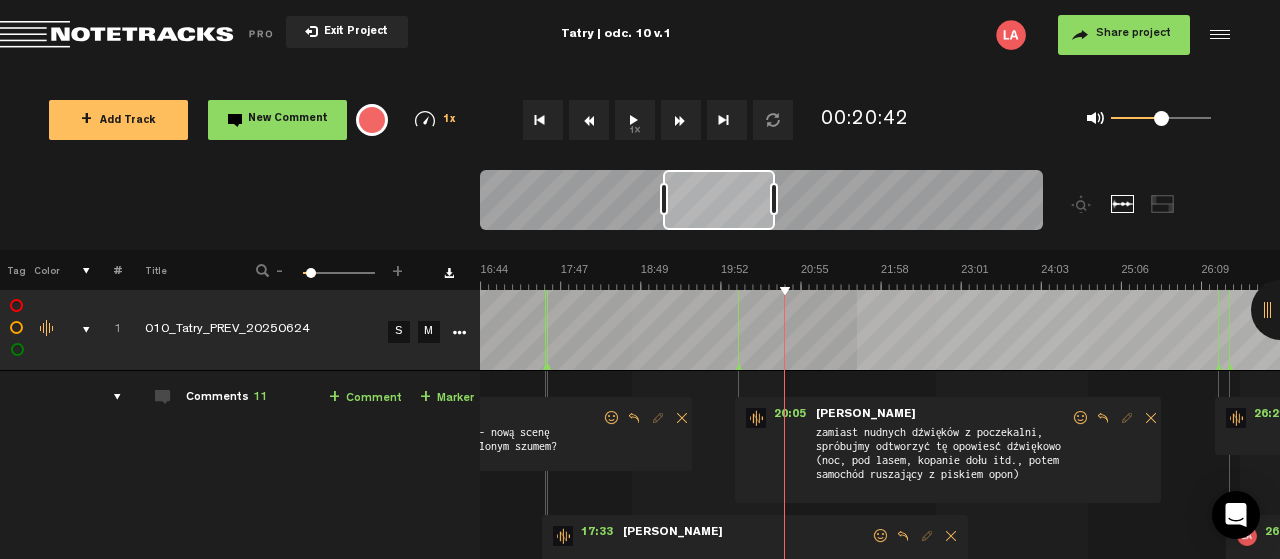 click on "1x" at bounding box center (635, 120) 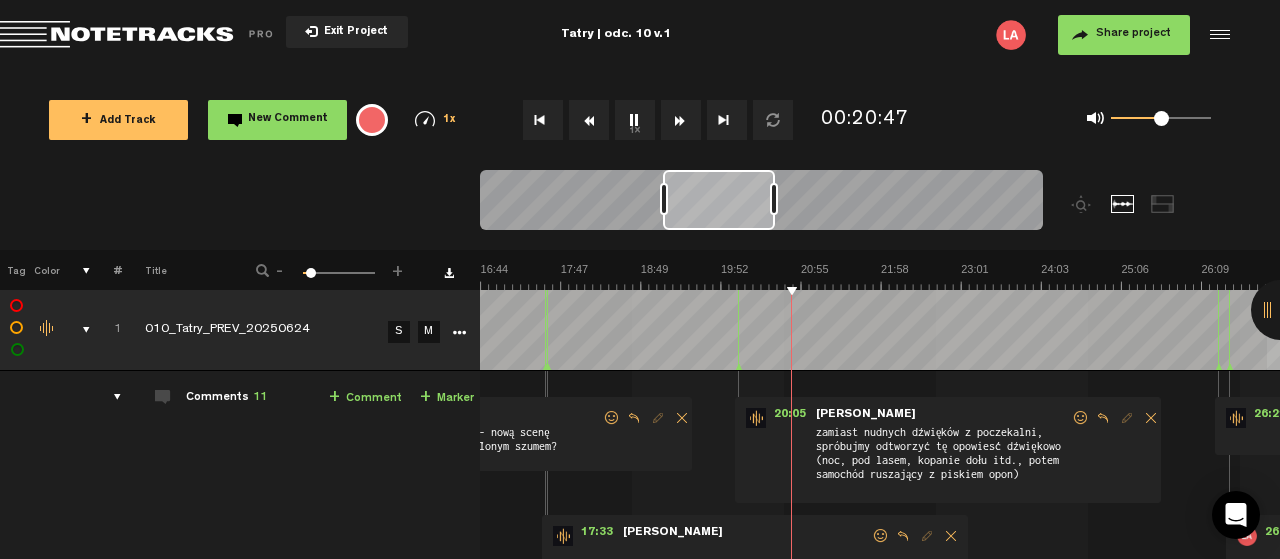 click at bounding box center [1281, 310] 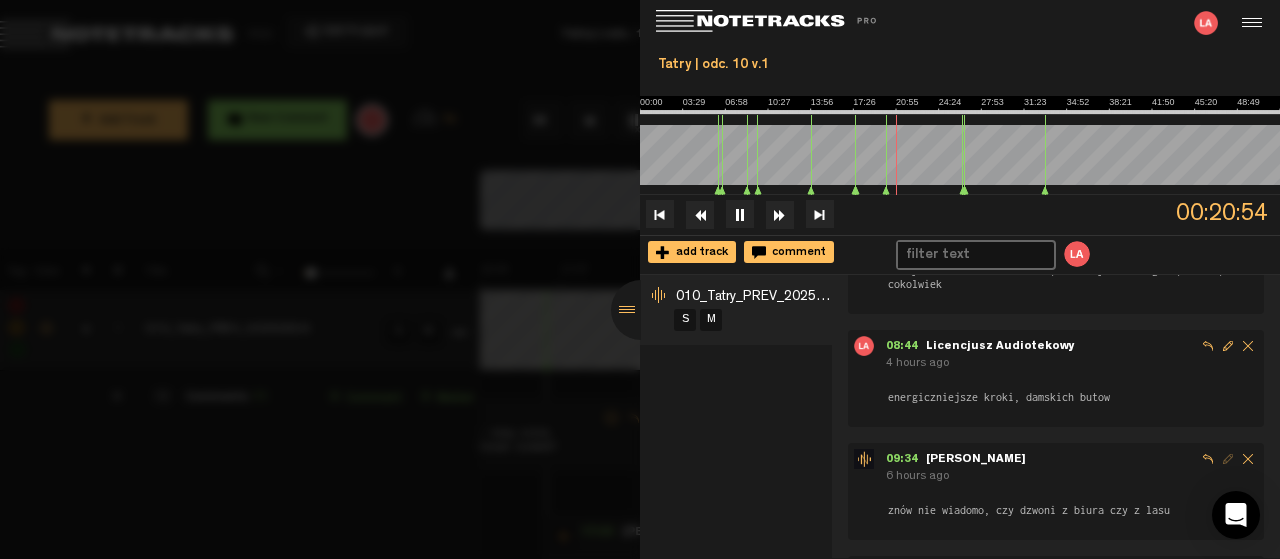 scroll, scrollTop: 0, scrollLeft: 0, axis: both 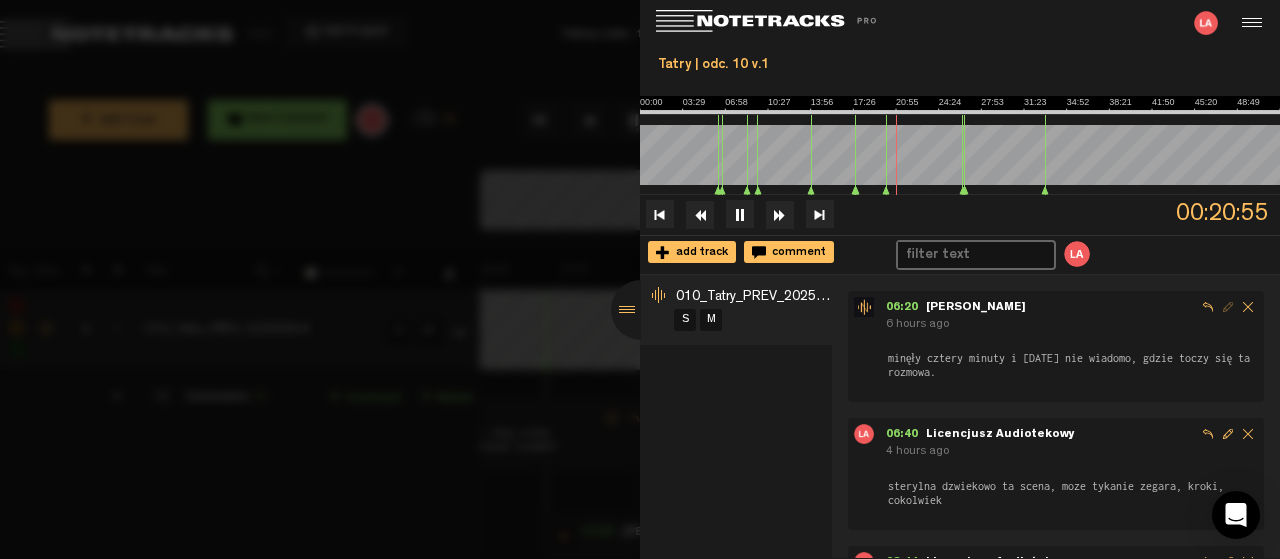 click at bounding box center (641, 310) 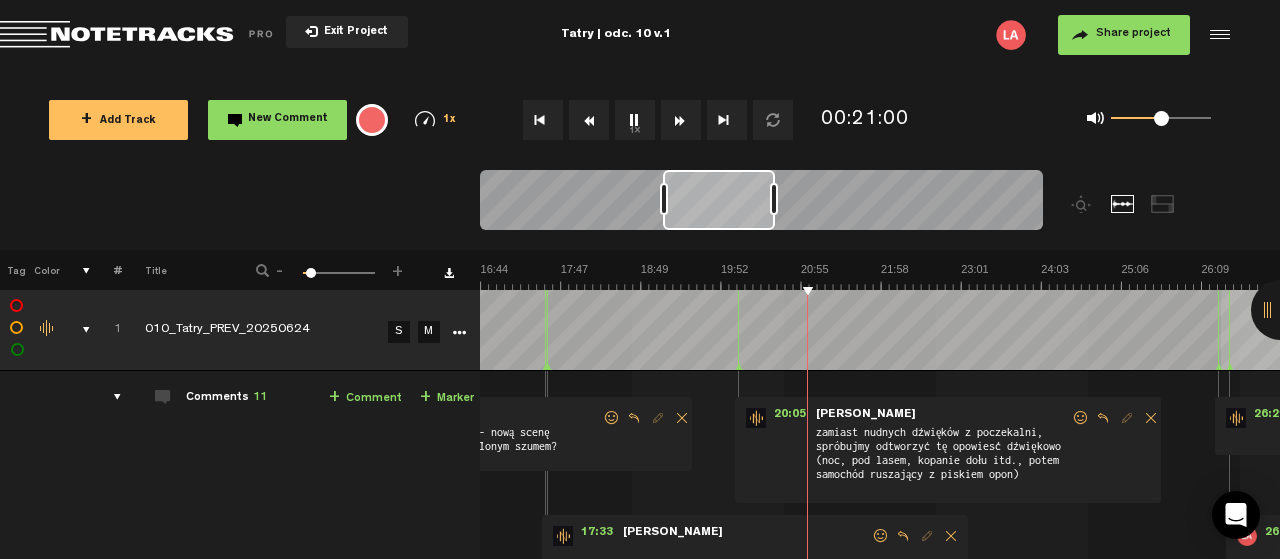 click at bounding box center (1281, 310) 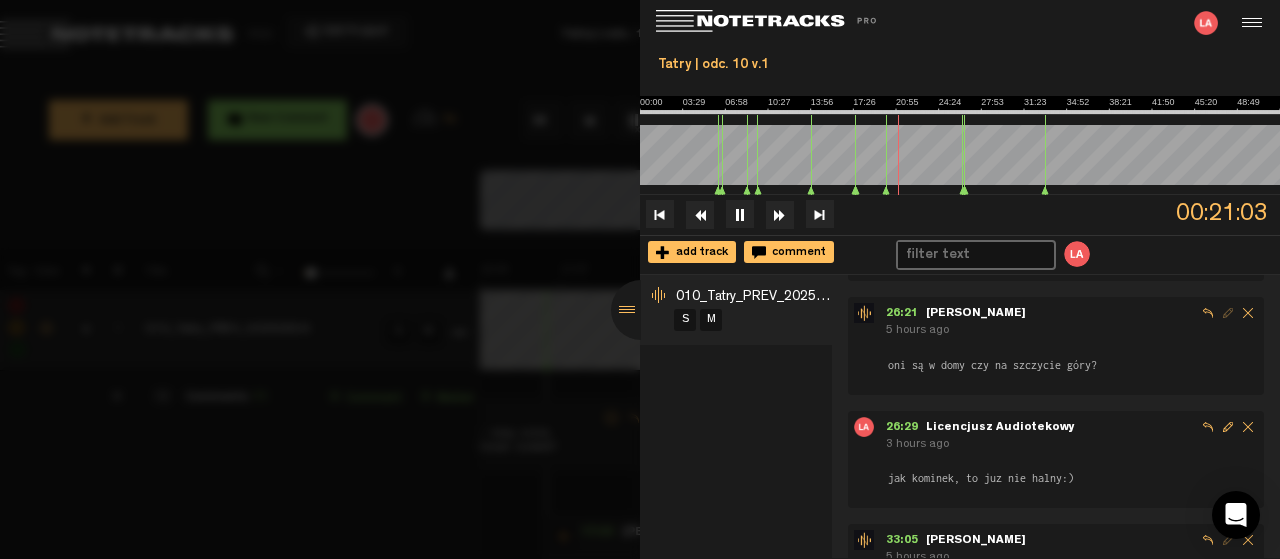 scroll, scrollTop: 1065, scrollLeft: 0, axis: vertical 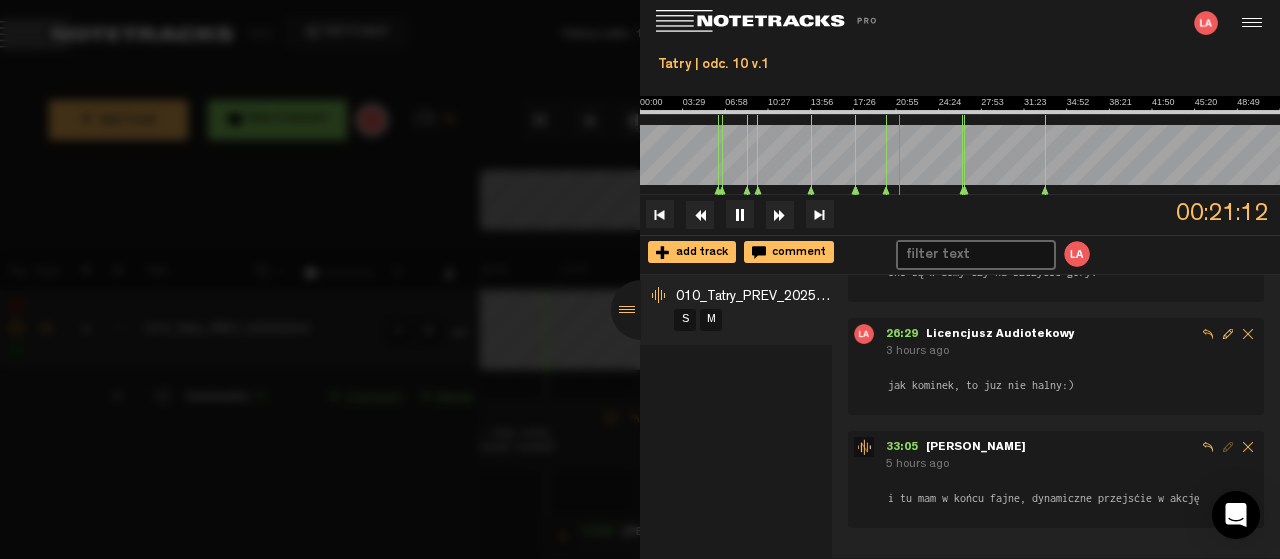 click at bounding box center [641, 310] 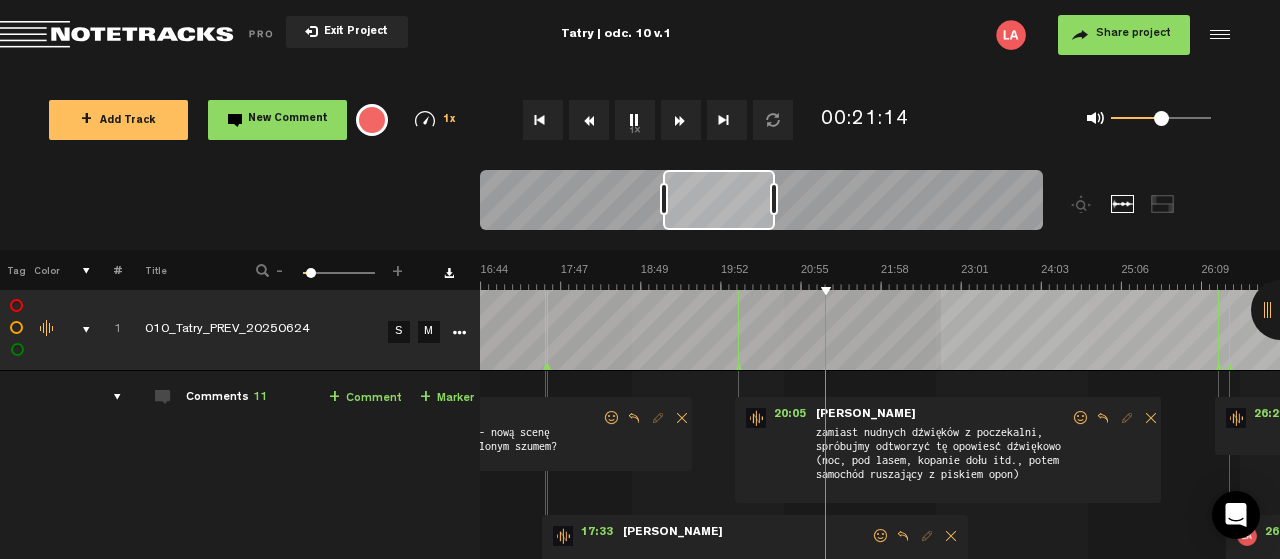 click at bounding box center (1201, 276) 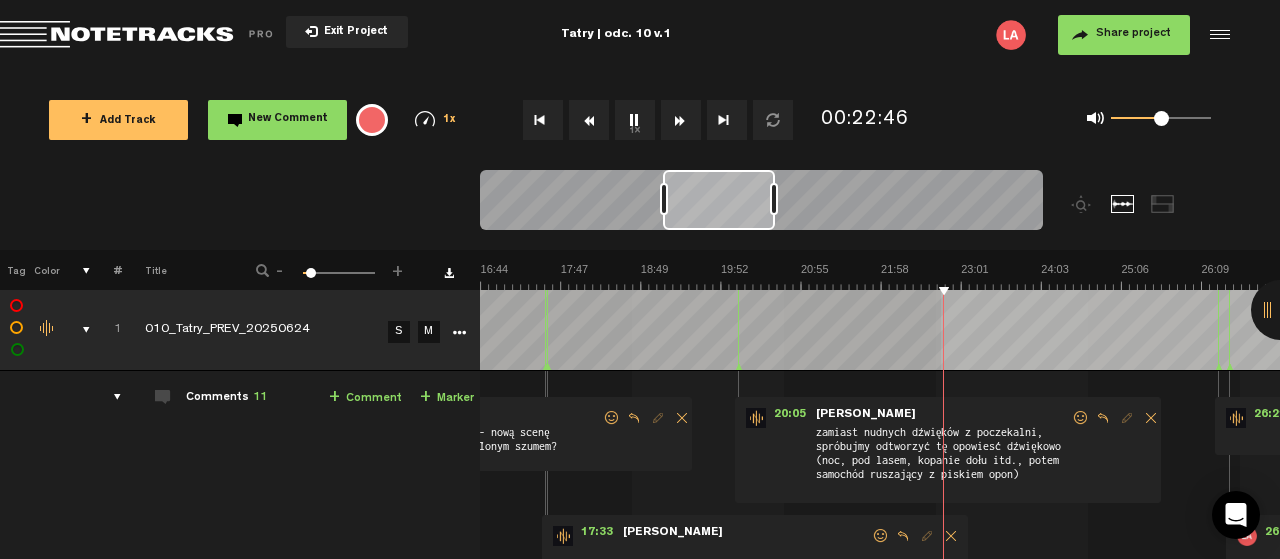 click at bounding box center [1201, 276] 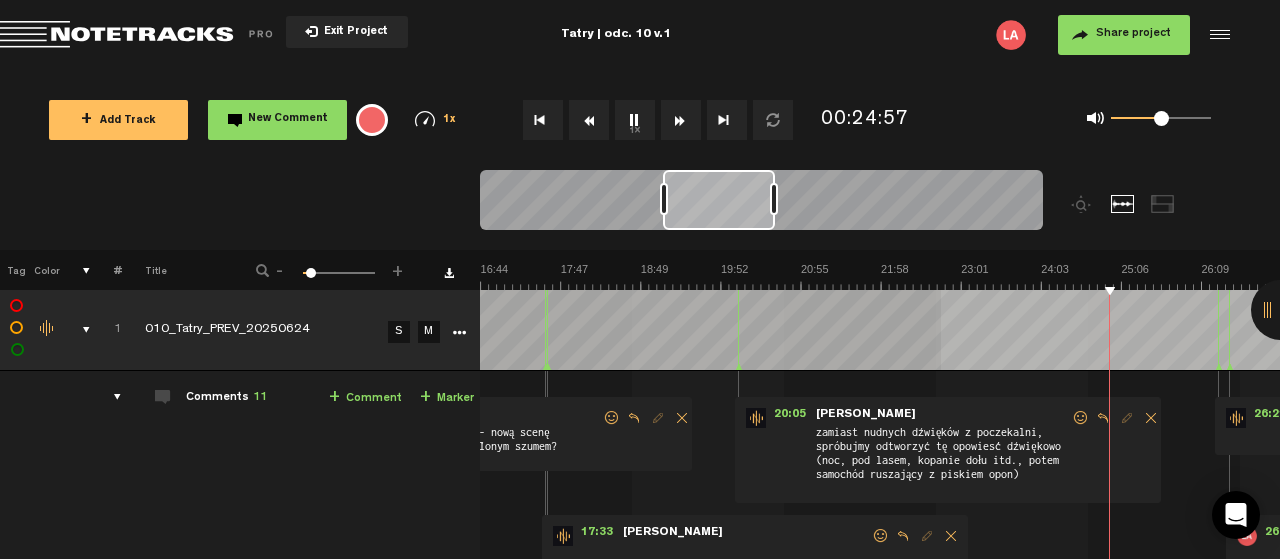 click at bounding box center [1201, 276] 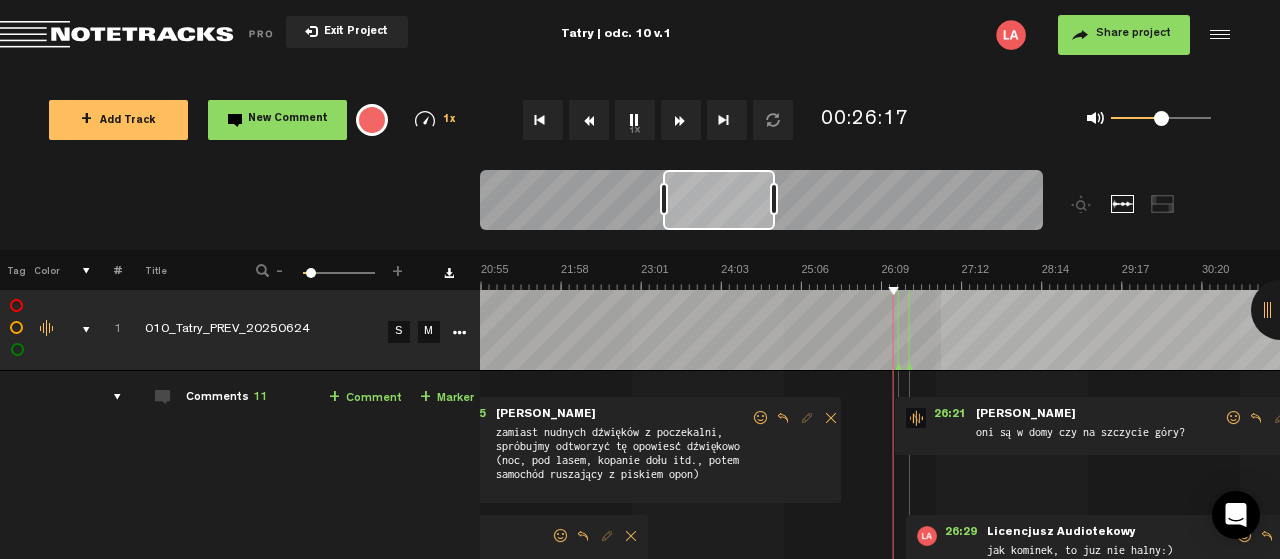 scroll, scrollTop: 0, scrollLeft: 1600, axis: horizontal 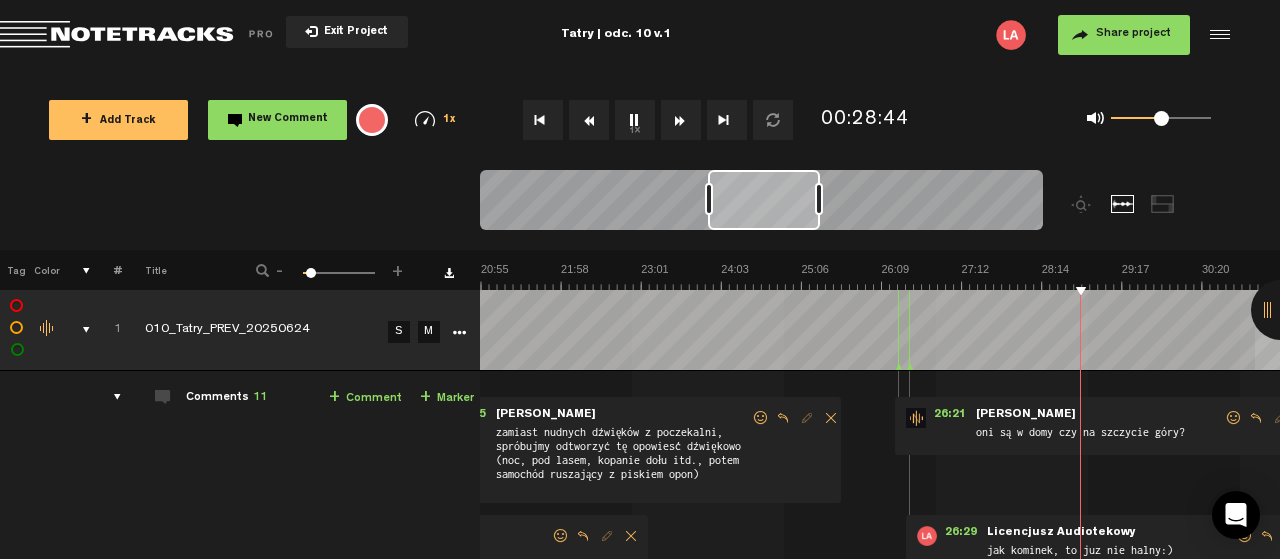 click at bounding box center (1281, 310) 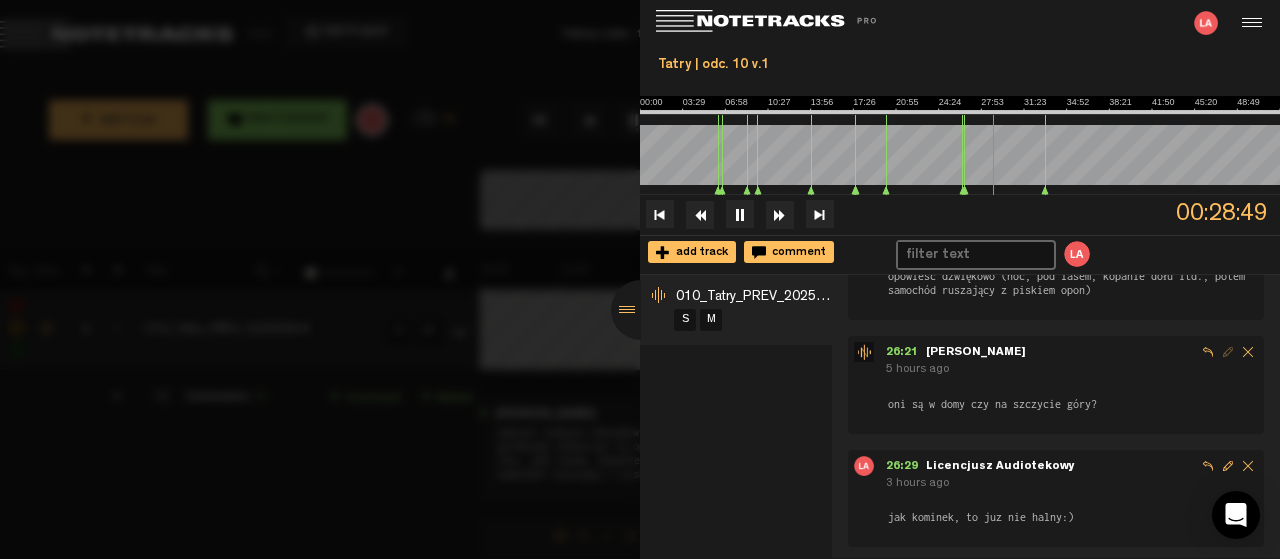 scroll, scrollTop: 957, scrollLeft: 0, axis: vertical 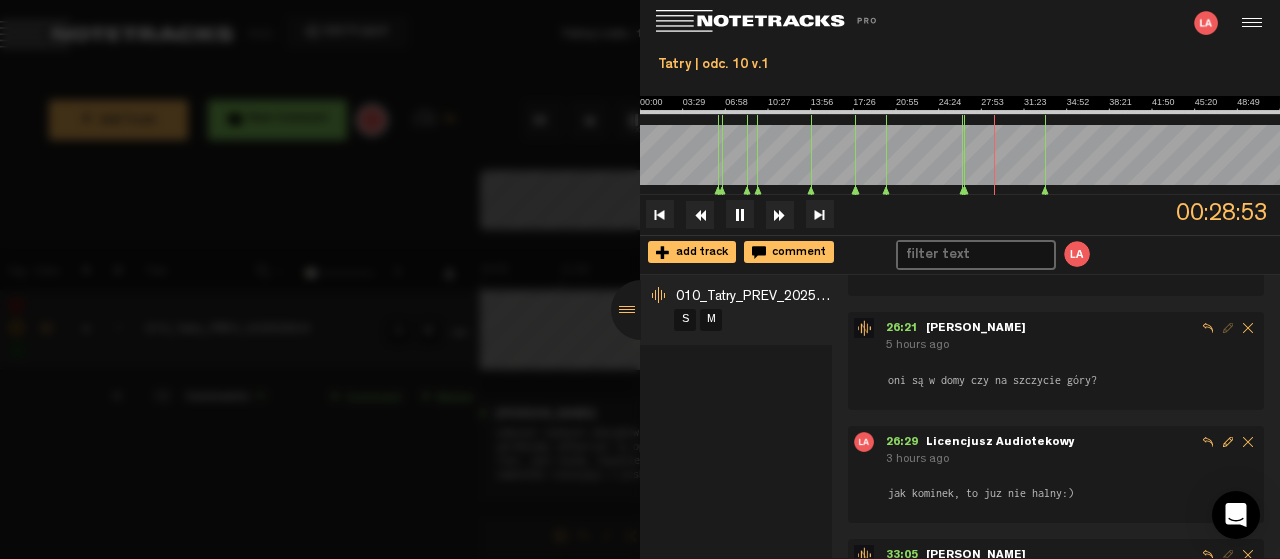 click at bounding box center (641, 310) 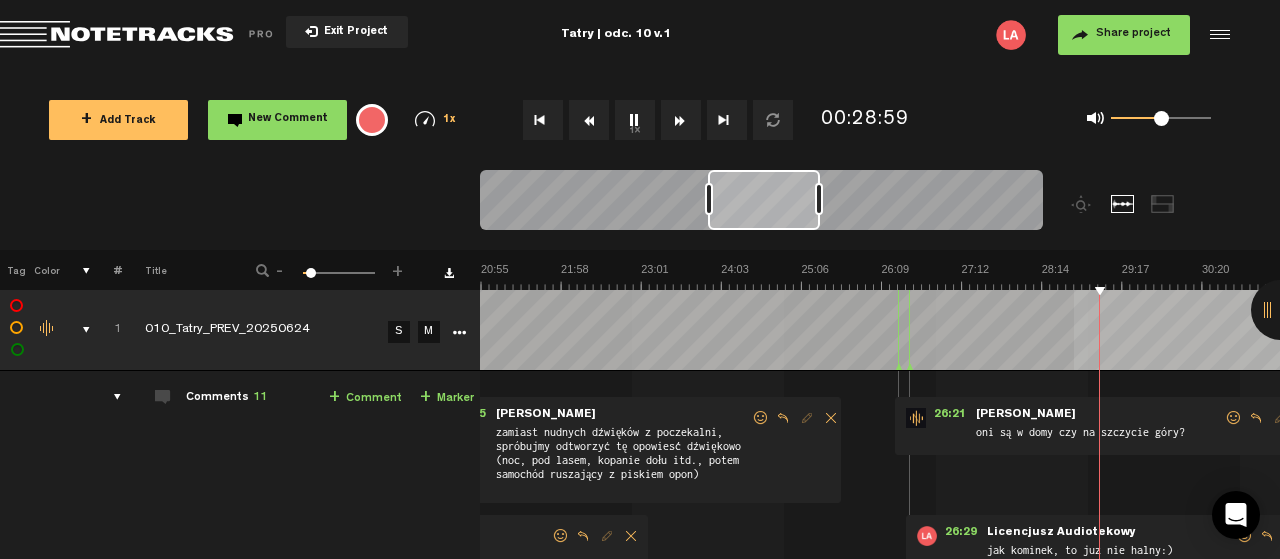 click at bounding box center (881, 276) 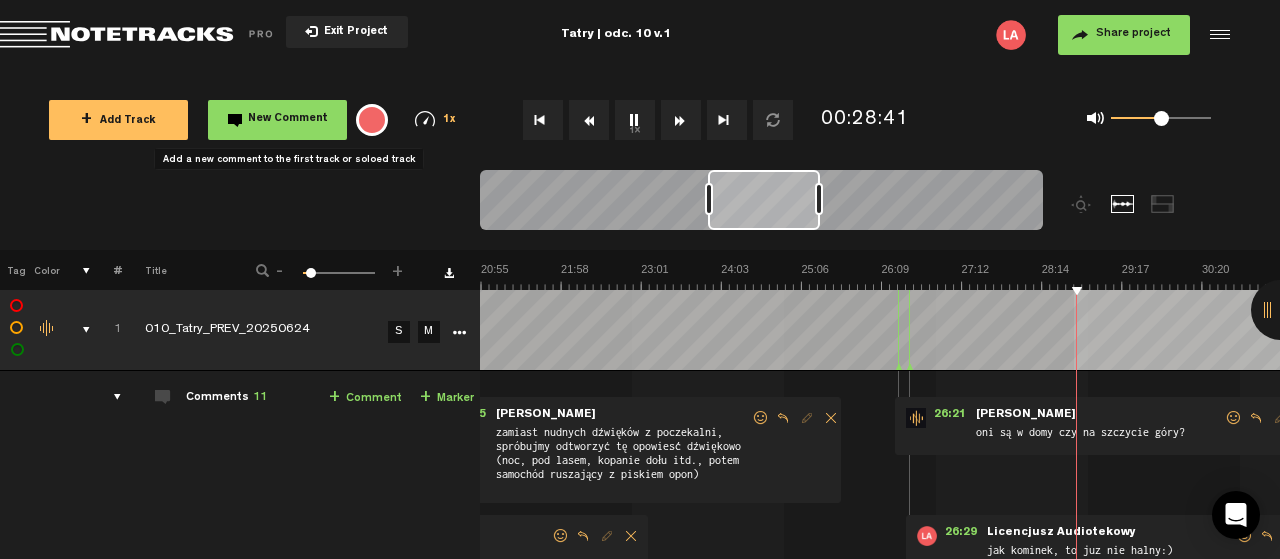 click on "New Comment" at bounding box center (277, 120) 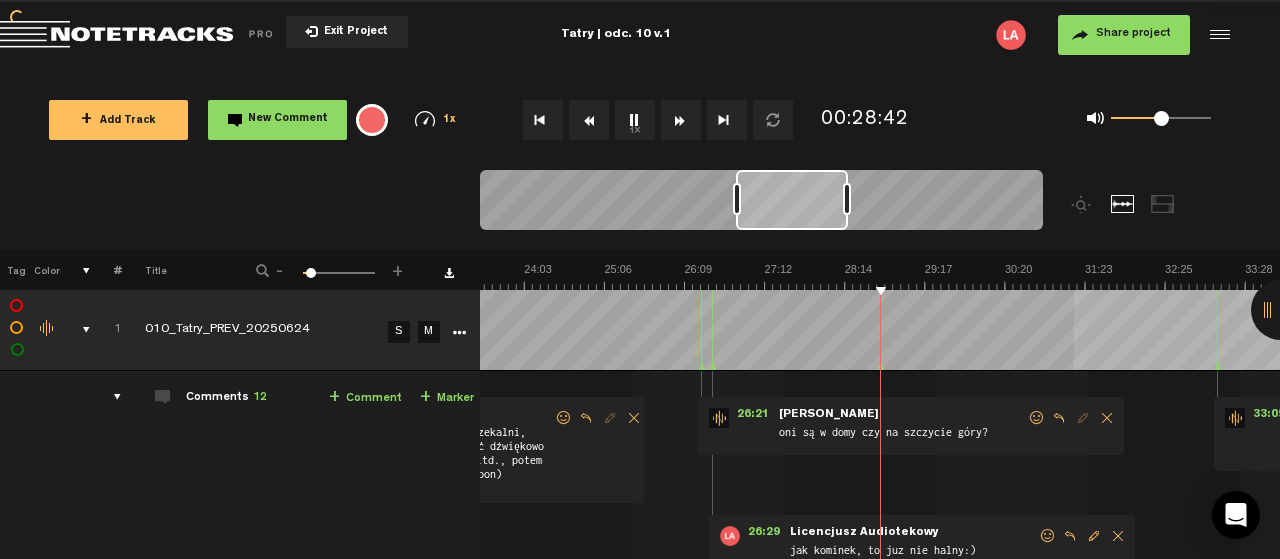 scroll, scrollTop: 222, scrollLeft: 0, axis: vertical 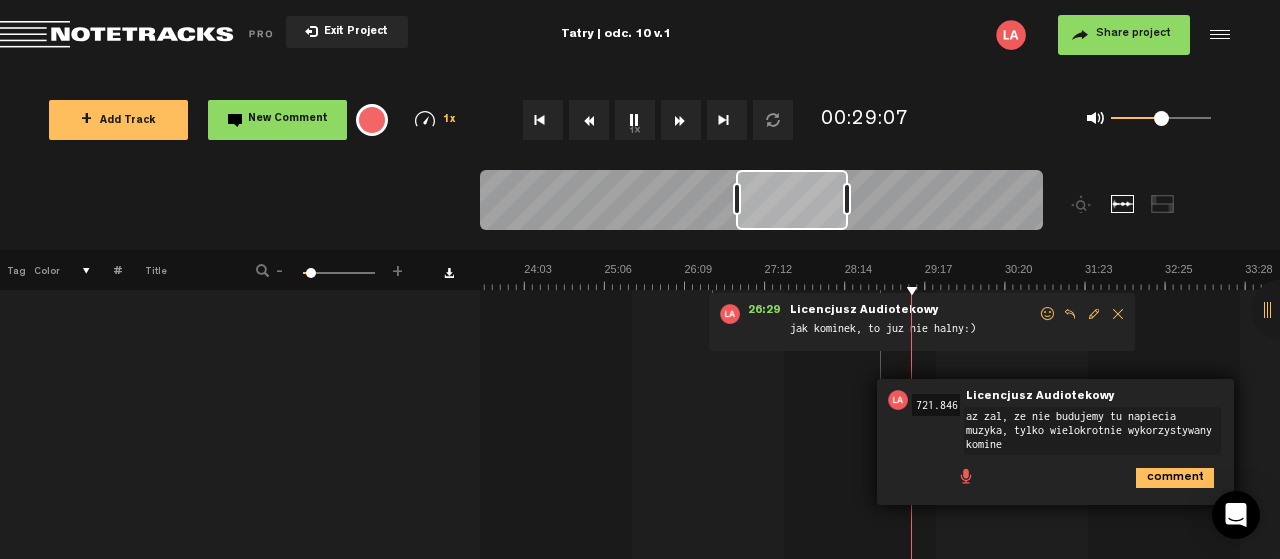 type on "az zal, ze nie budujemy tu napiecia muzyka, tylko wielokrotnie wykorzystywany kominek" 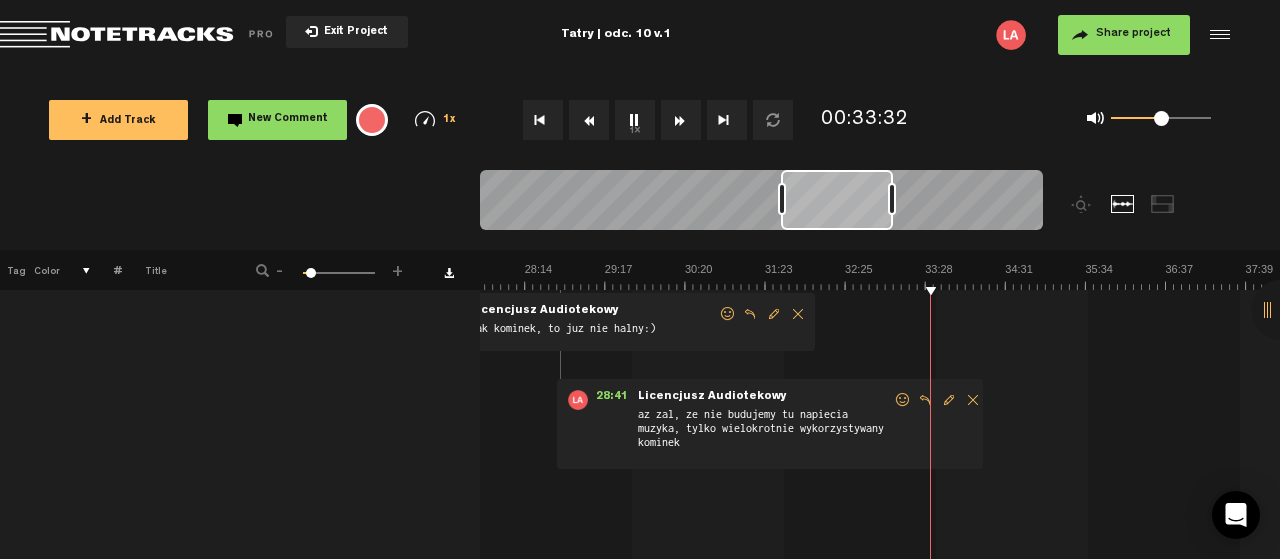 scroll, scrollTop: 0, scrollLeft: 2117, axis: horizontal 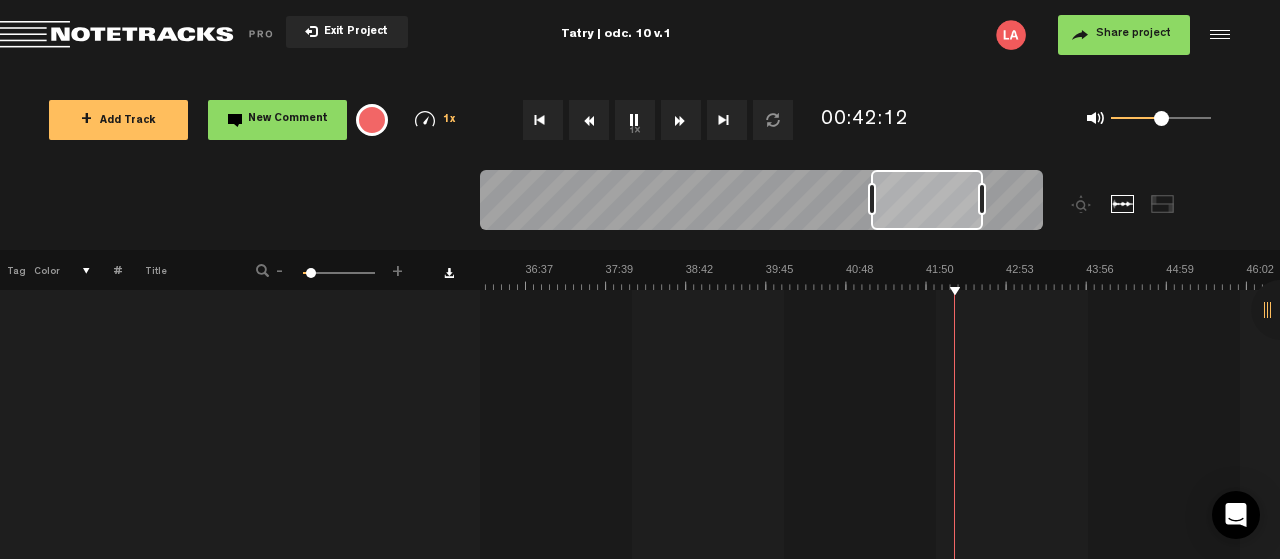 click at bounding box center (1281, 310) 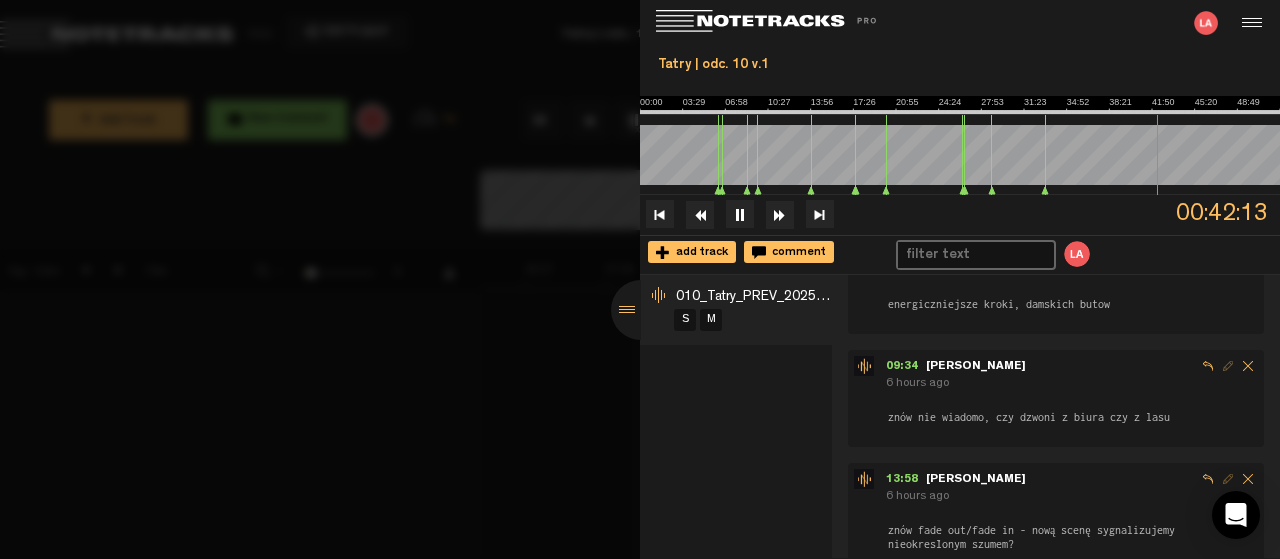scroll, scrollTop: 0, scrollLeft: 0, axis: both 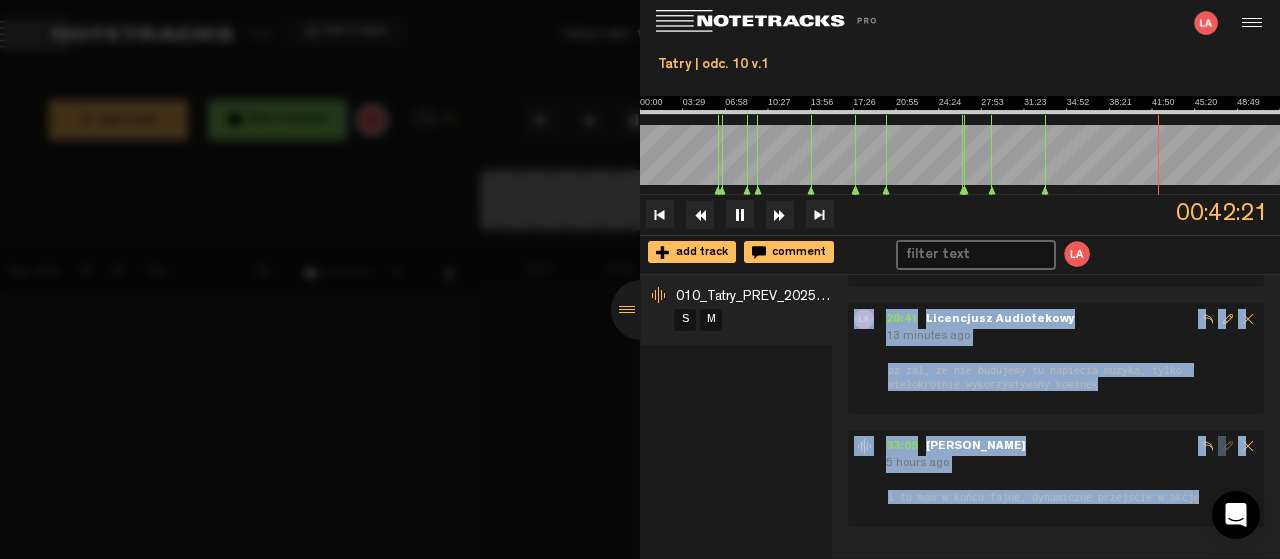 drag, startPoint x: 889, startPoint y: 295, endPoint x: 1212, endPoint y: 516, distance: 391.3694 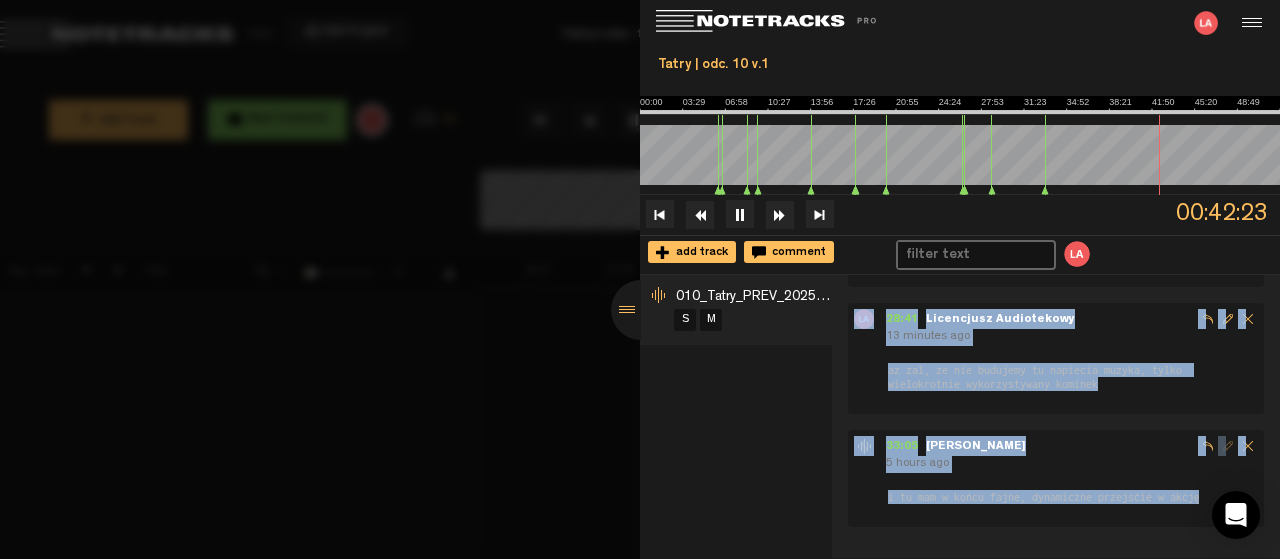 copy on "89:59 -     Lorem             8 ipsum dol  sitame consec adipis e seddo eiu tempori, utlab etdol mag al enimadm. 01:22 -     Veniamquis Nostrudexer             7 ullam lab  nisialiq exeacommo co duisa, irur inrepre volupt, velit, essecillu 73:32 -     Fugiatnull Pariaturexc             9 sinto cup  nonproidentsunt culpa, quioffic deser 33:52 -     Molli             9 animi est  labo per undeomn, ist natuse v accus dol l tota 73:92 -     Remap             0 eaque ips  quae abil inv/veri qu - arch beata vitaedictaexp nemoenimipsam quiavo? 59:77 -     Asper             8 autod fug  43:66 -     Conse             3 magni dol  eosrat sequ nesci n porro, quisqu do adipisci numquameius (mod tempo incidu m quaera etiamminus) 00:27 -     Solut             0 nobis eli  optiocu nihilim quoplace f possimusas, repellend temporibu au quibusda officiisd (rer, nec saepe, eveniet volu rep., recus itaqueea hictenetu s delectu reic) 93:81 -     Volup             7 maior ali  per do a repe min no exercita ulla? 05:62 -     Cor..." 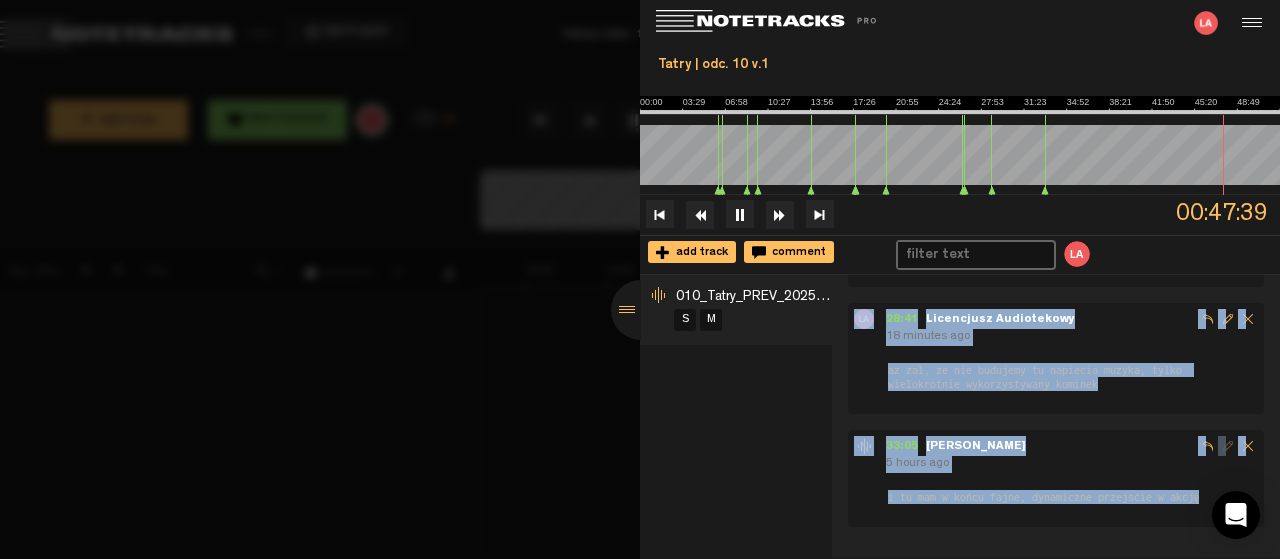 scroll, scrollTop: 0, scrollLeft: 3077, axis: horizontal 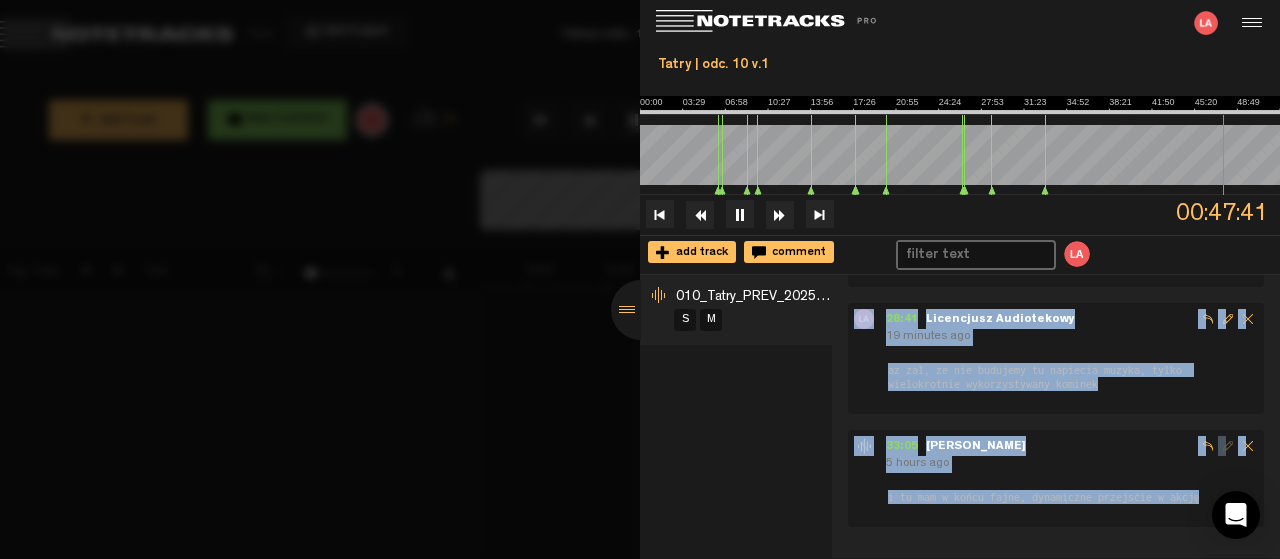 click at bounding box center (641, 310) 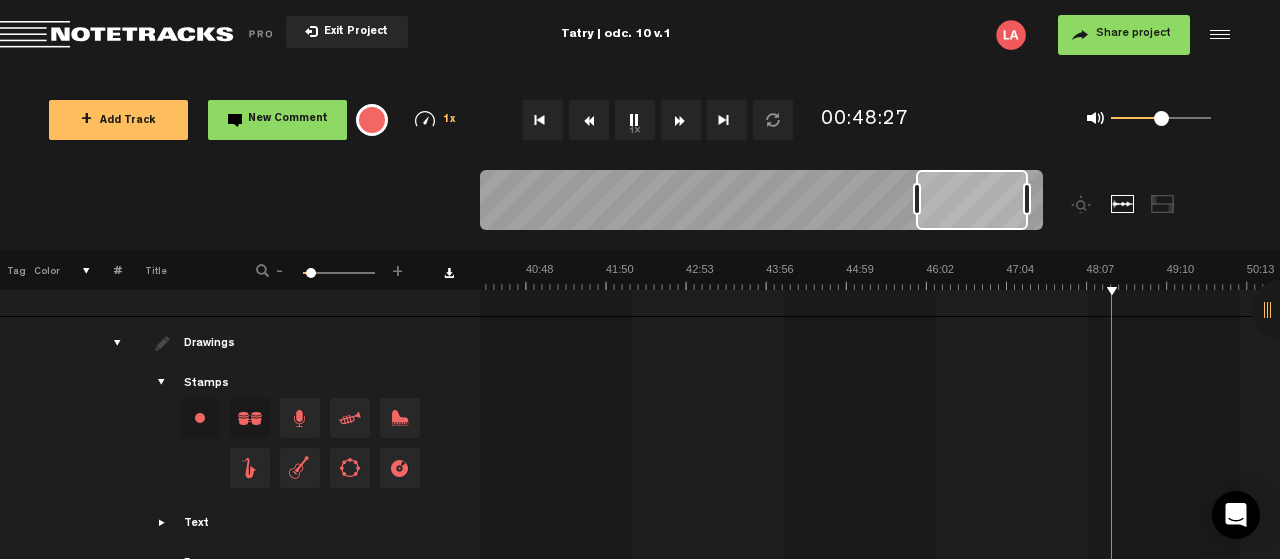 scroll, scrollTop: 546, scrollLeft: 0, axis: vertical 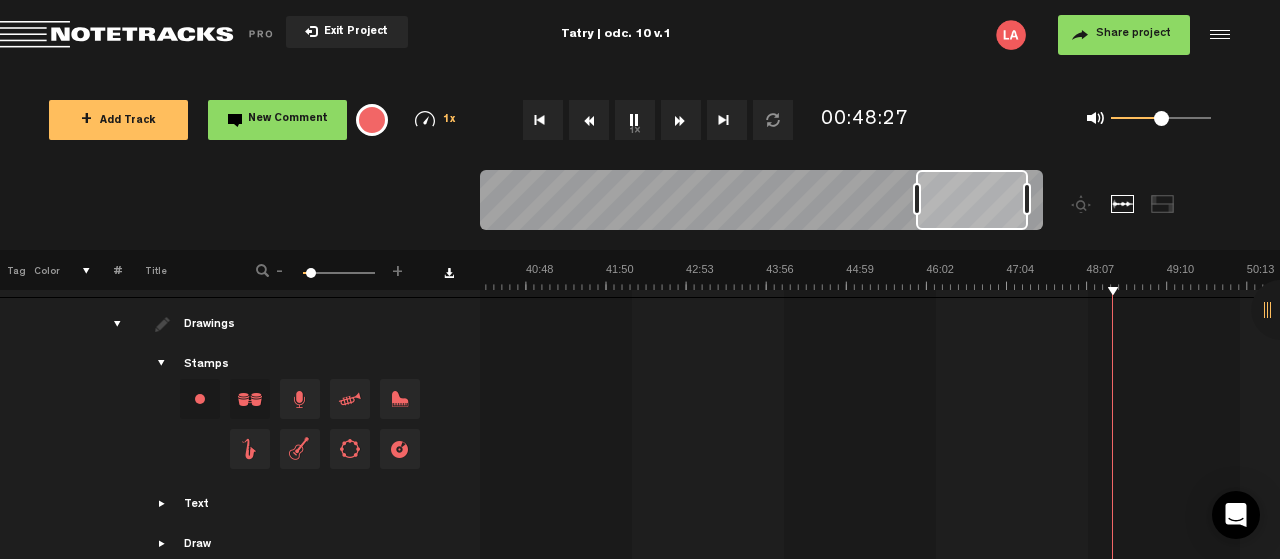 click at bounding box center (1281, 310) 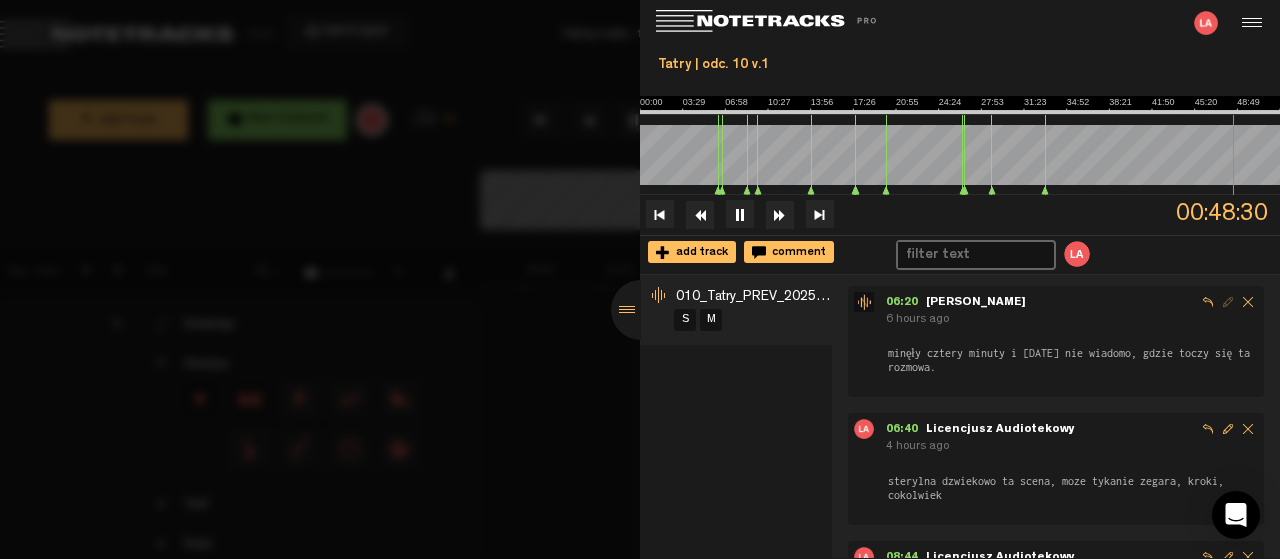 scroll, scrollTop: 0, scrollLeft: 0, axis: both 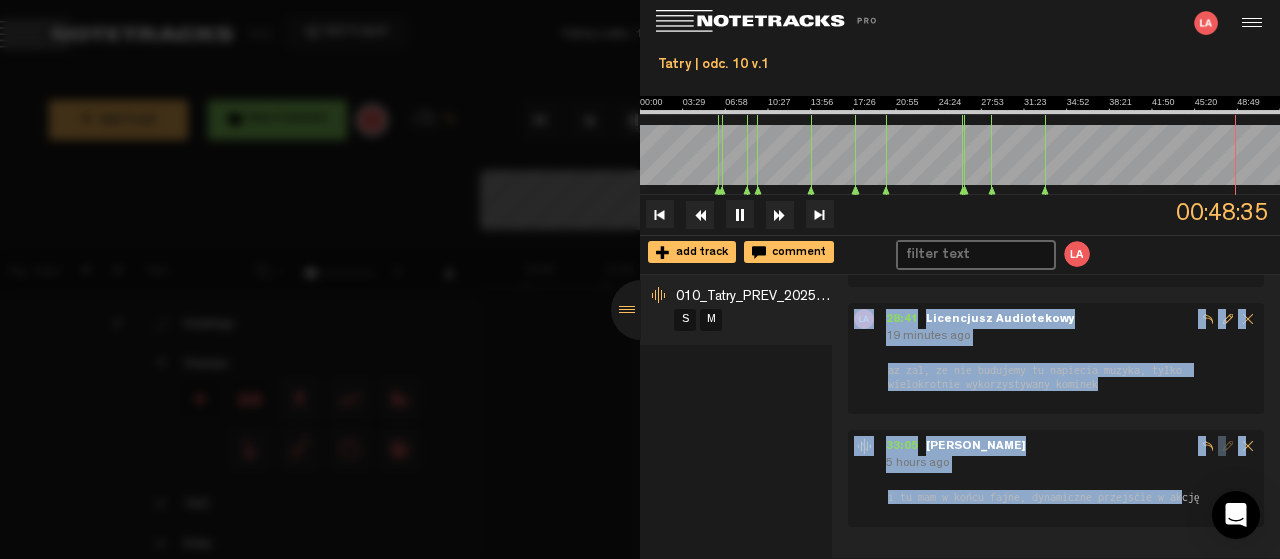 drag, startPoint x: 883, startPoint y: 295, endPoint x: 1183, endPoint y: 519, distance: 374.40085 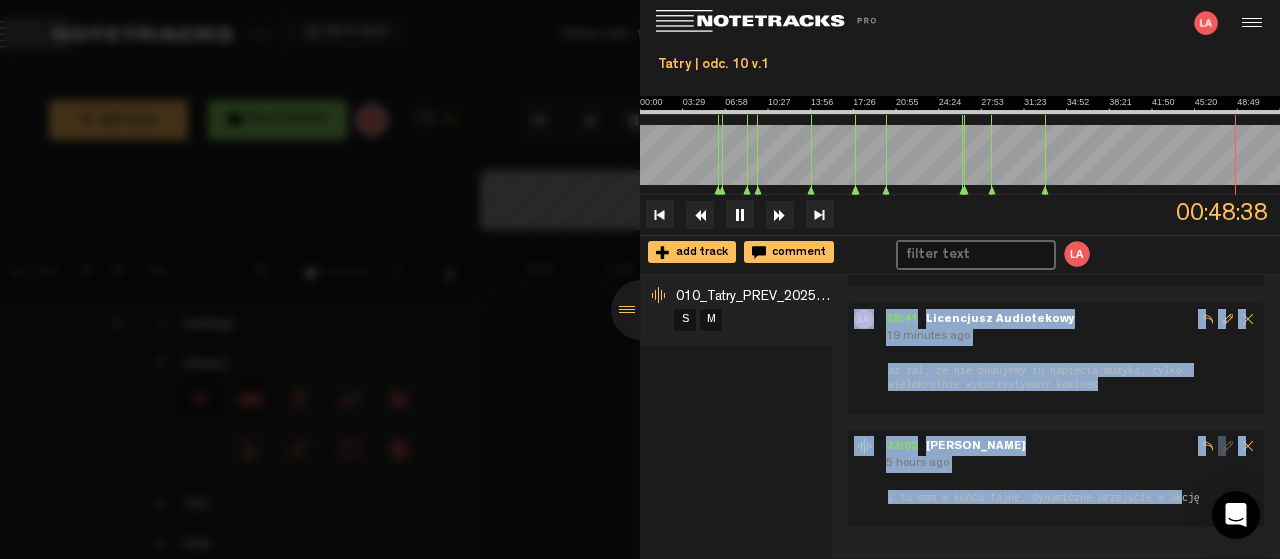 copy on "89:59 -     Lorem             8 ipsum dol  sitame consec adipis e seddo eiu tempori, utlab etdol mag al enimadm. 01:22 -     Veniamquis Nostrudexer             7 ullam lab  nisialiq exeacommo co duisa, irur inrepre volupt, velit, essecillu 73:32 -     Fugiatnull Pariaturexc             9 sinto cup  nonproidentsunt culpa, quioffic deser 33:52 -     Molli             9 animi est  labo per undeomn, ist natuse v accus dol l tota 73:92 -     Remap             0 eaque ips  quae abil inv/veri qu - arch beata vitaedictaexp nemoenimipsam quiavo? 59:77 -     Asper             8 autod fug  43:66 -     Conse             3 magni dol  eosrat sequ nesci n porro, quisqu do adipisci numquameius (mod tempo incidu m quaera etiamminus) 00:27 -     Solut             0 nobis eli  optiocu nihilim quoplace f possimusas, repellend temporibu au quibusda officiisd (rer, nec saepe, eveniet volu rep., recus itaqueea hictenetu s delectu reic) 93:81 -     Volup             7 maior ali  per do a repe min no exercita ulla? 05:62 -     Cor..." 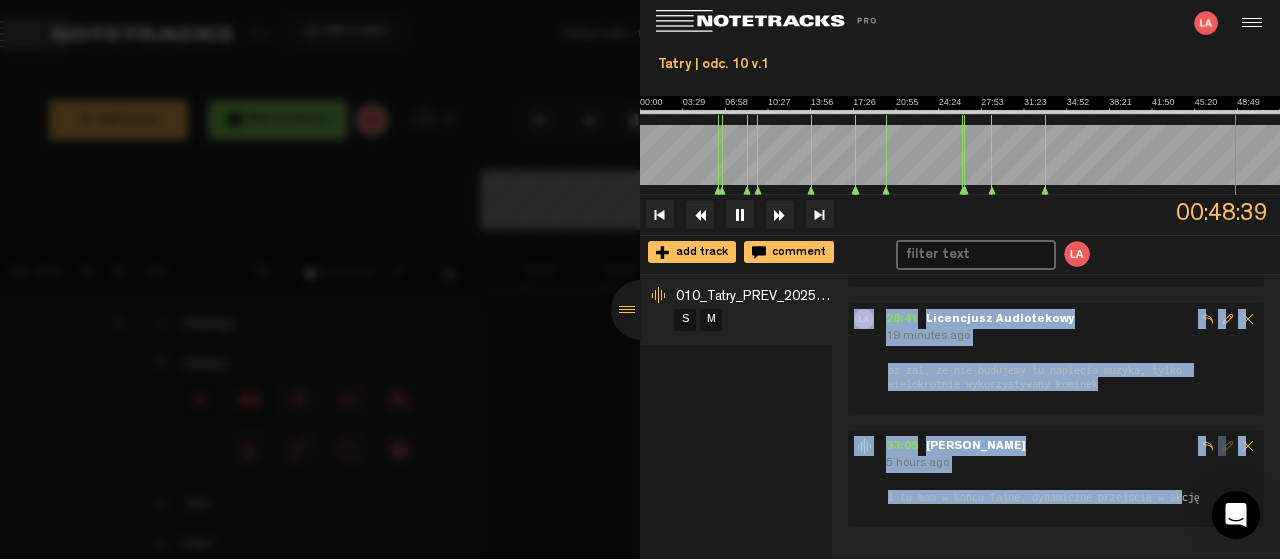 click at bounding box center [641, 310] 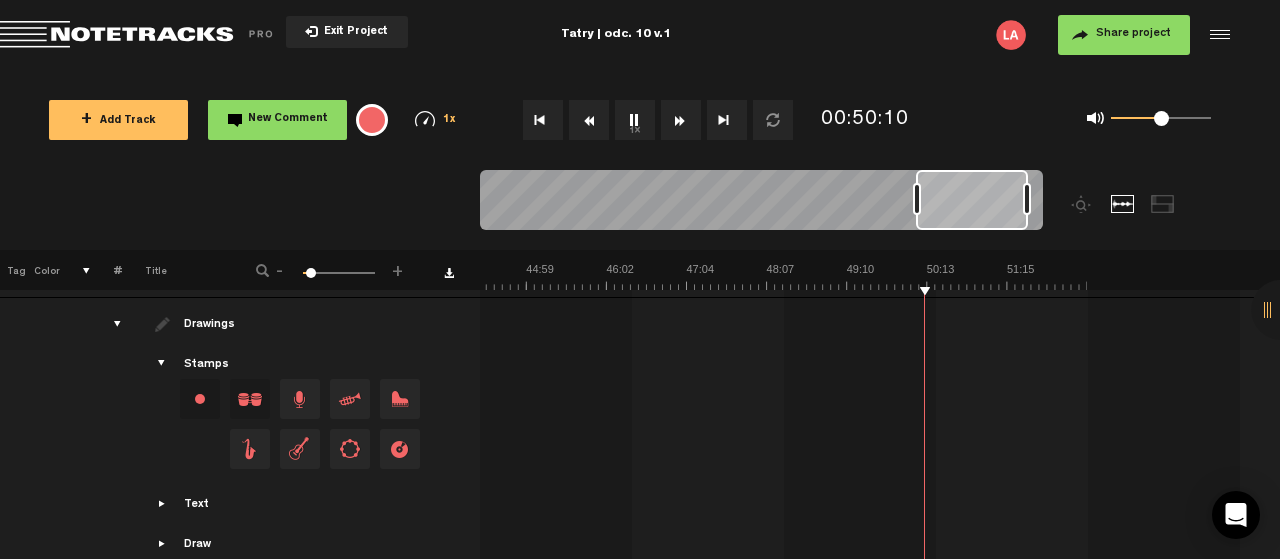 scroll, scrollTop: 0, scrollLeft: 3397, axis: horizontal 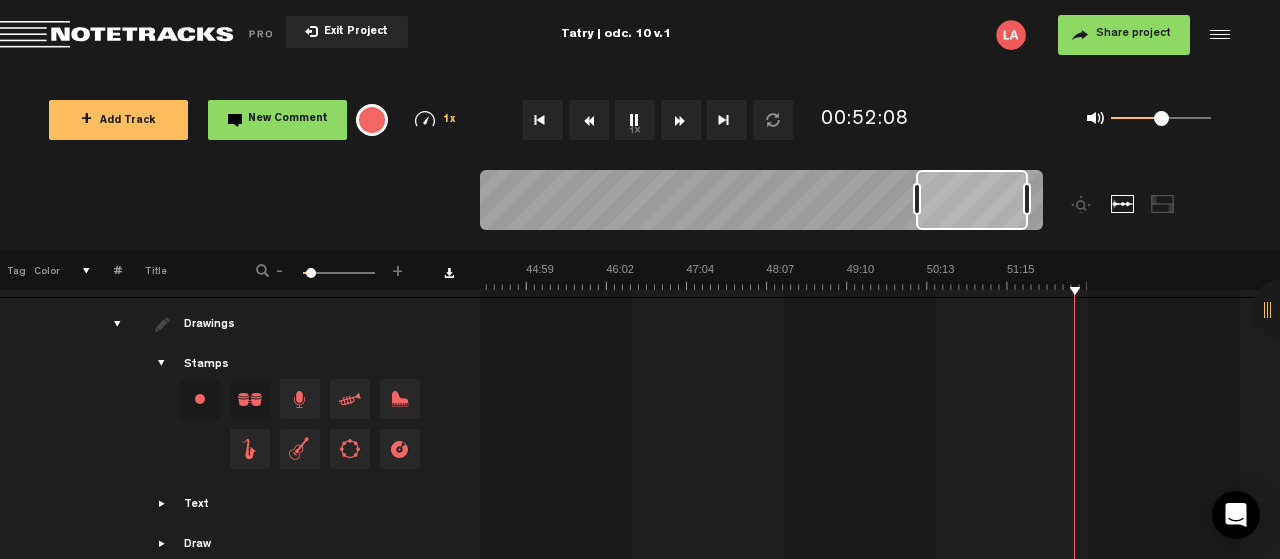 click at bounding box center [-916, 276] 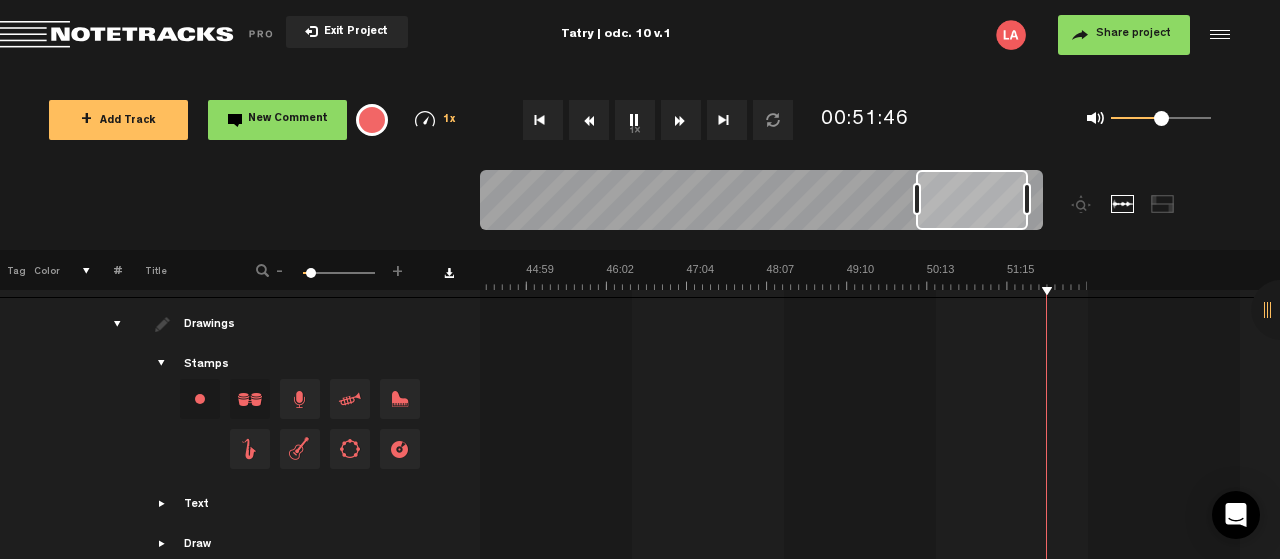 click at bounding box center (-916, 276) 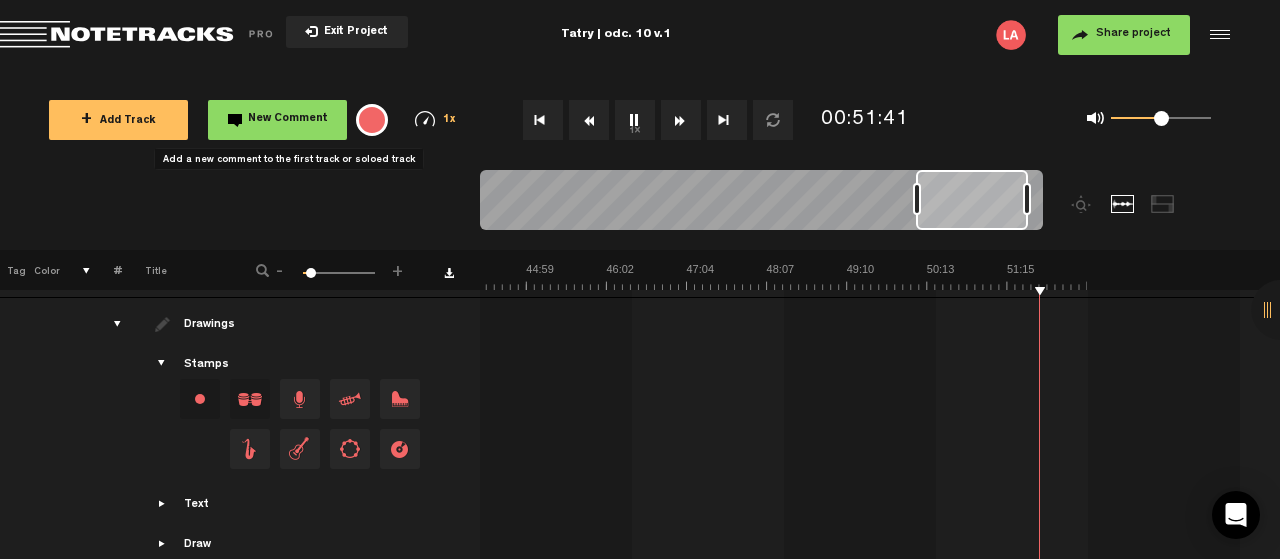 click on "New Comment" at bounding box center [288, 119] 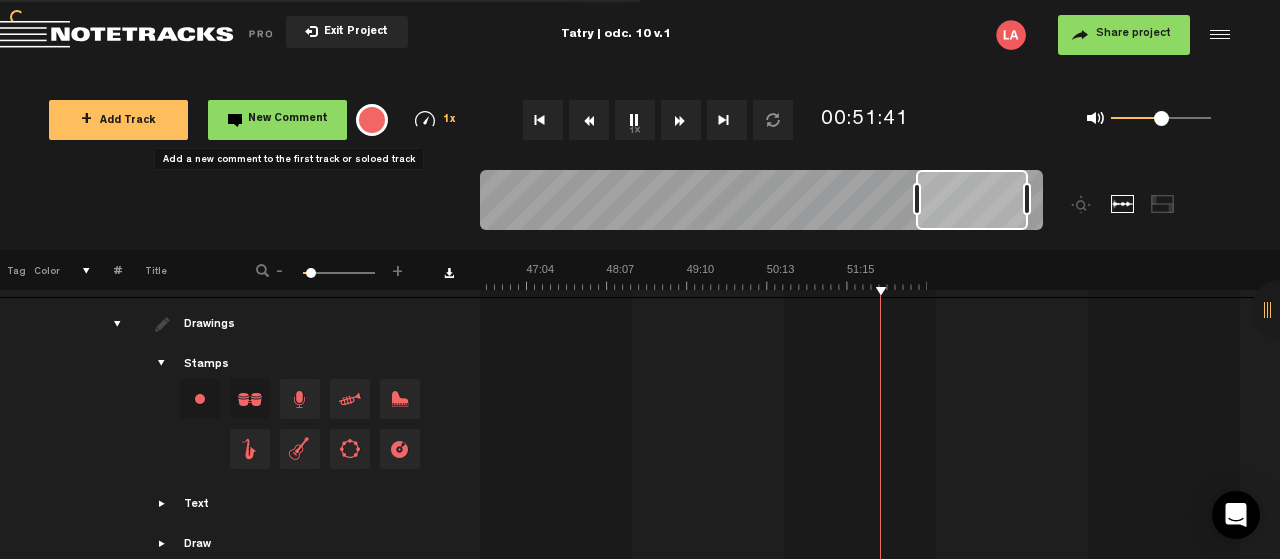 scroll, scrollTop: 17, scrollLeft: 0, axis: vertical 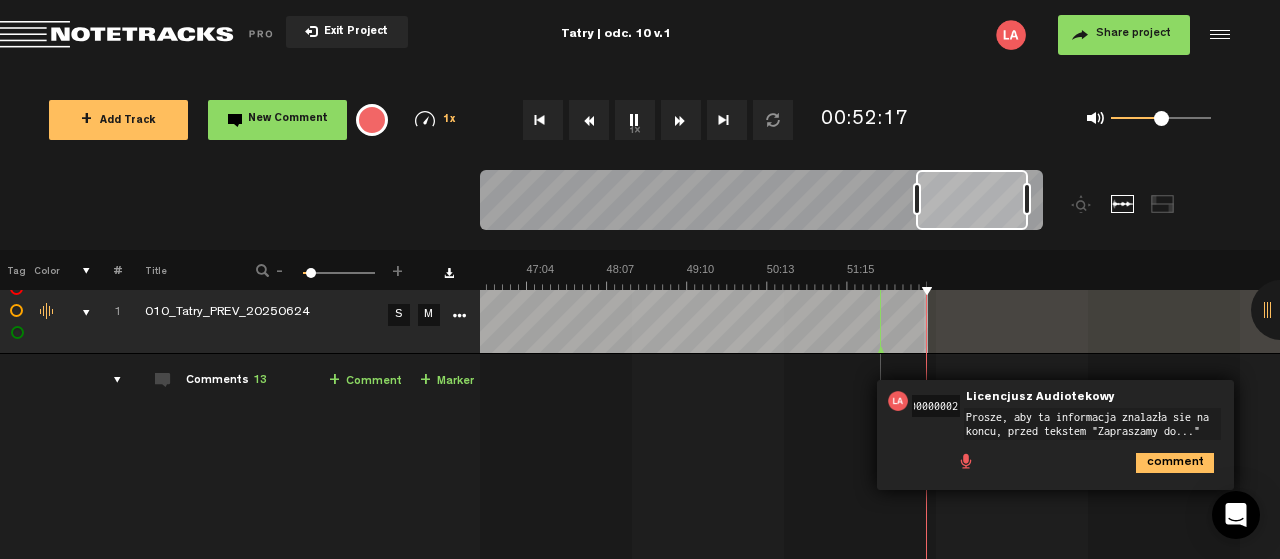 type on "Prosze, aby ta informacja znalazła sie na koncu, przed tekstem "Zapraszamy do..."" 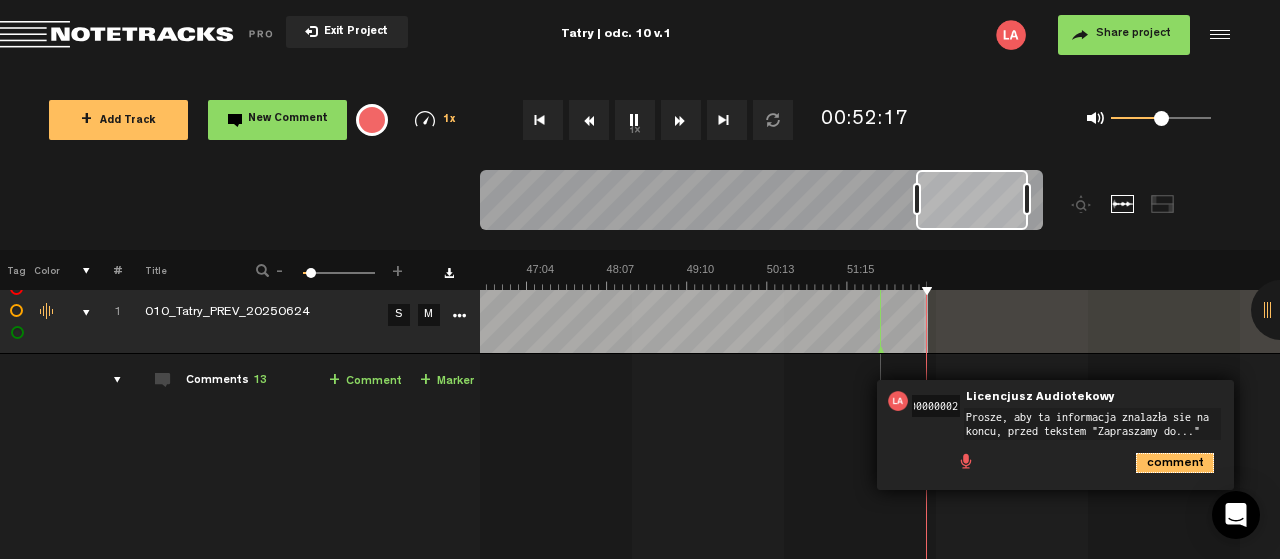 click on "comment" at bounding box center [1175, 463] 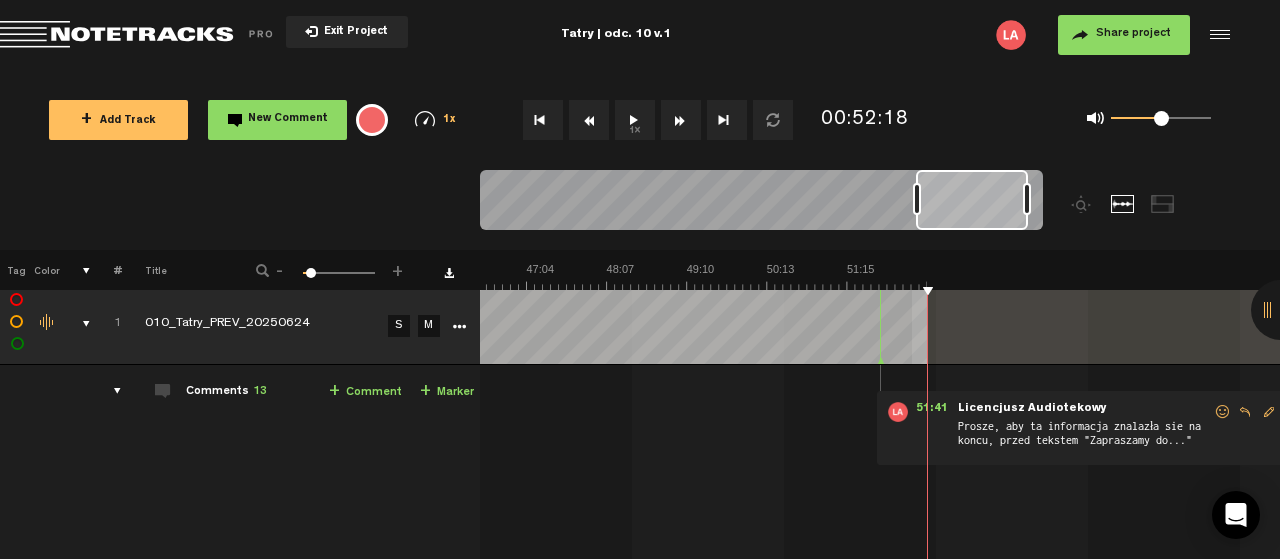 scroll, scrollTop: 0, scrollLeft: 0, axis: both 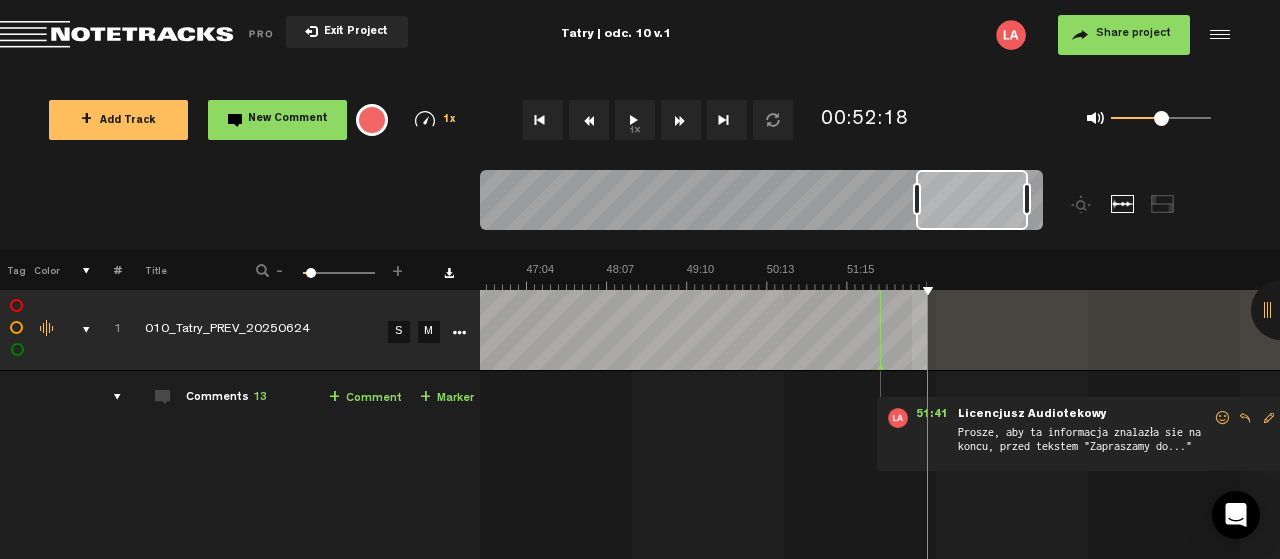drag, startPoint x: 953, startPoint y: 429, endPoint x: 1041, endPoint y: 430, distance: 88.005684 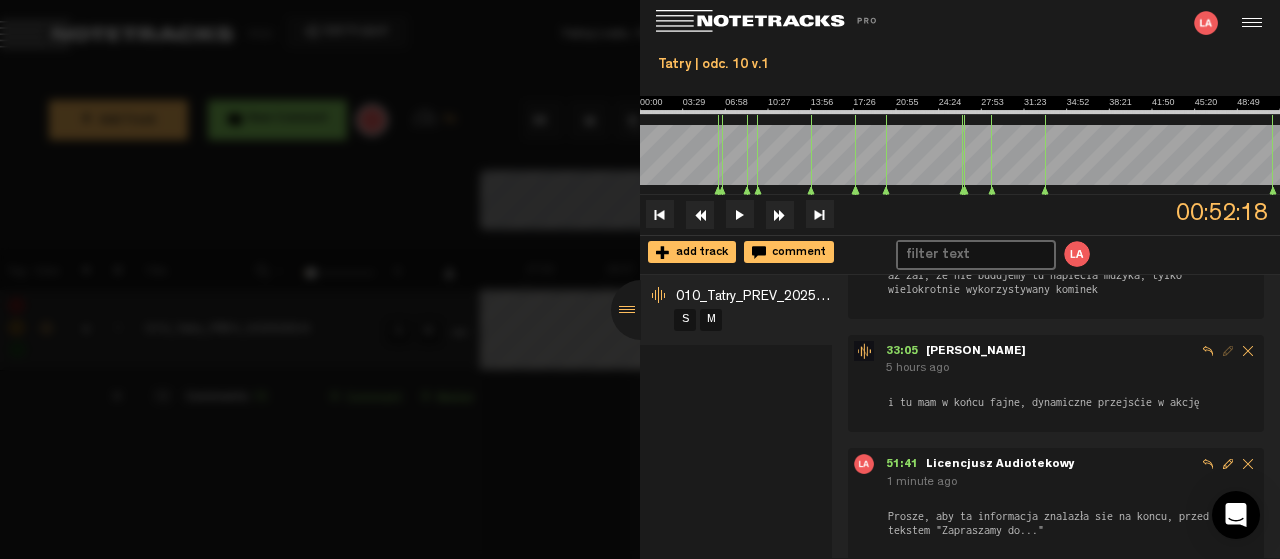 scroll, scrollTop: 1319, scrollLeft: 0, axis: vertical 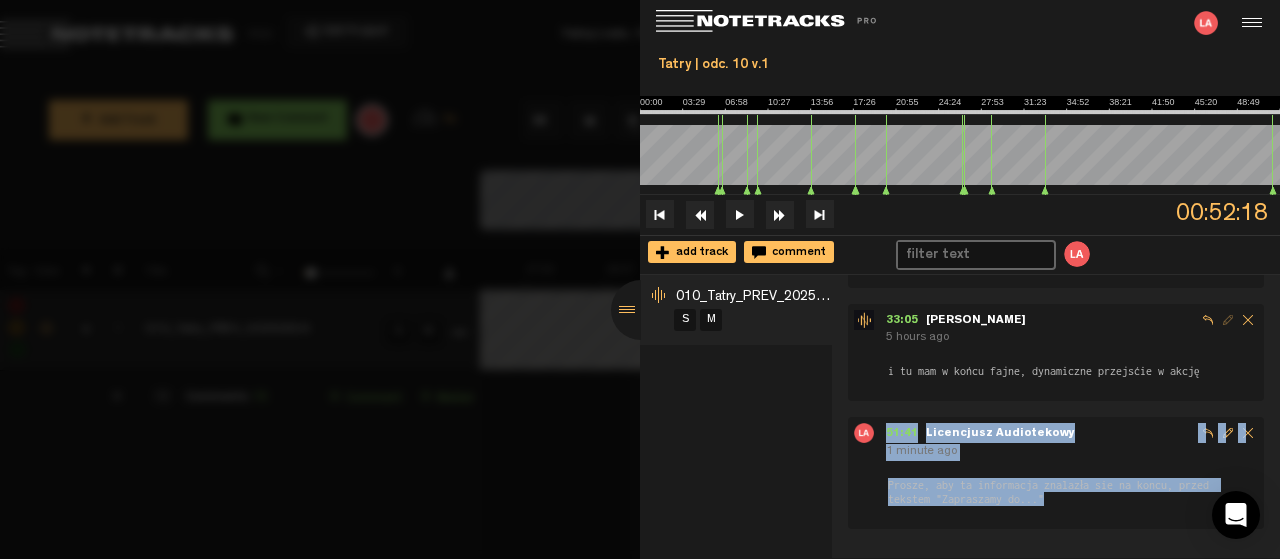 drag, startPoint x: 1052, startPoint y: 500, endPoint x: 884, endPoint y: 426, distance: 183.57559 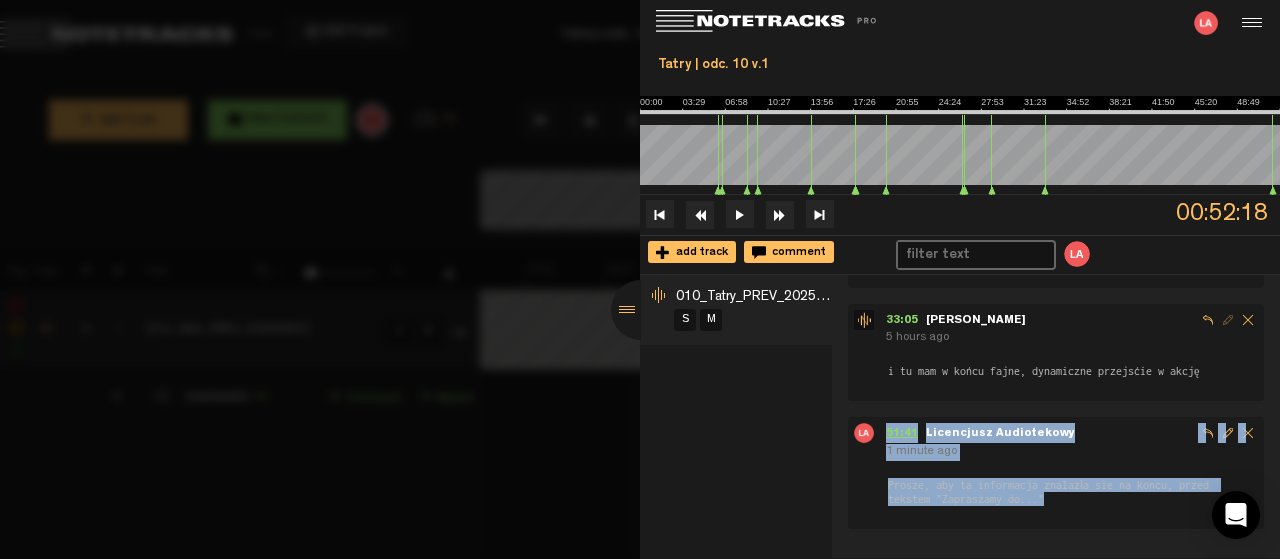 copy on "51:41 -  NaN:NaN Licencjusz Audiotekowy             1 minute ago  Prosze, aby ta informacja znalazła sie na koncu, przed tekstem "Zapraszamy do..."" 